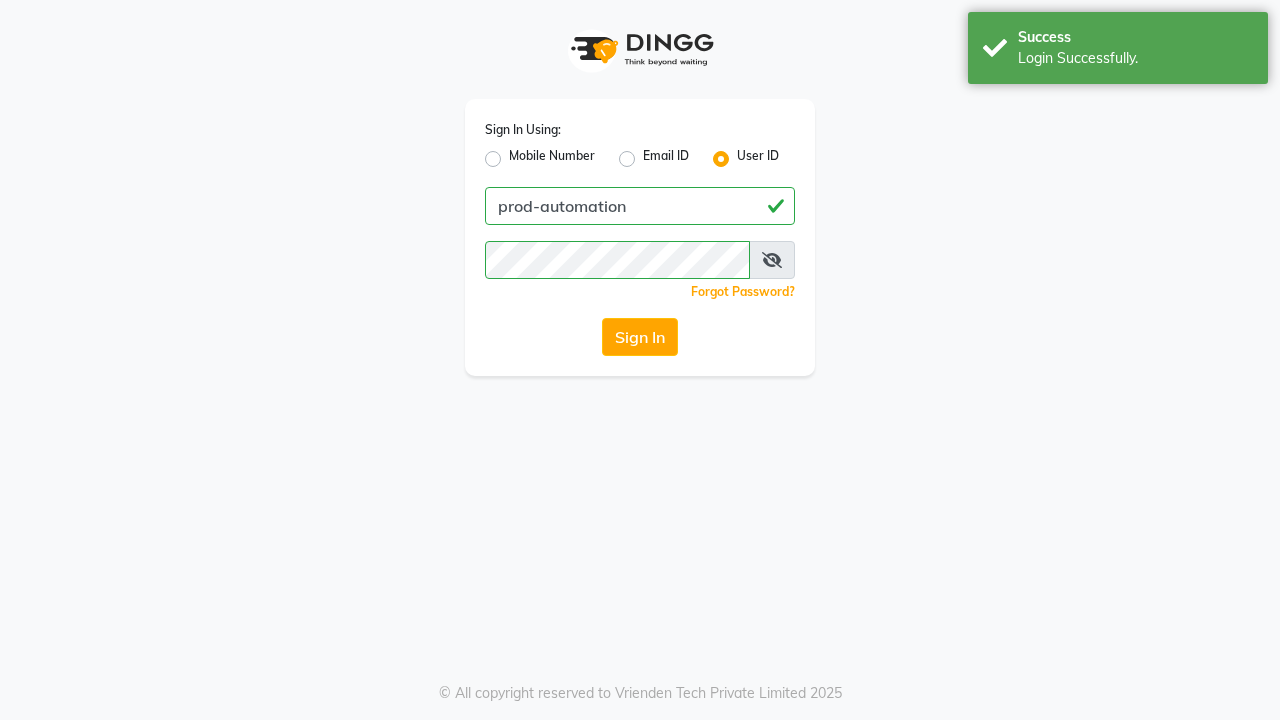 scroll, scrollTop: 0, scrollLeft: 0, axis: both 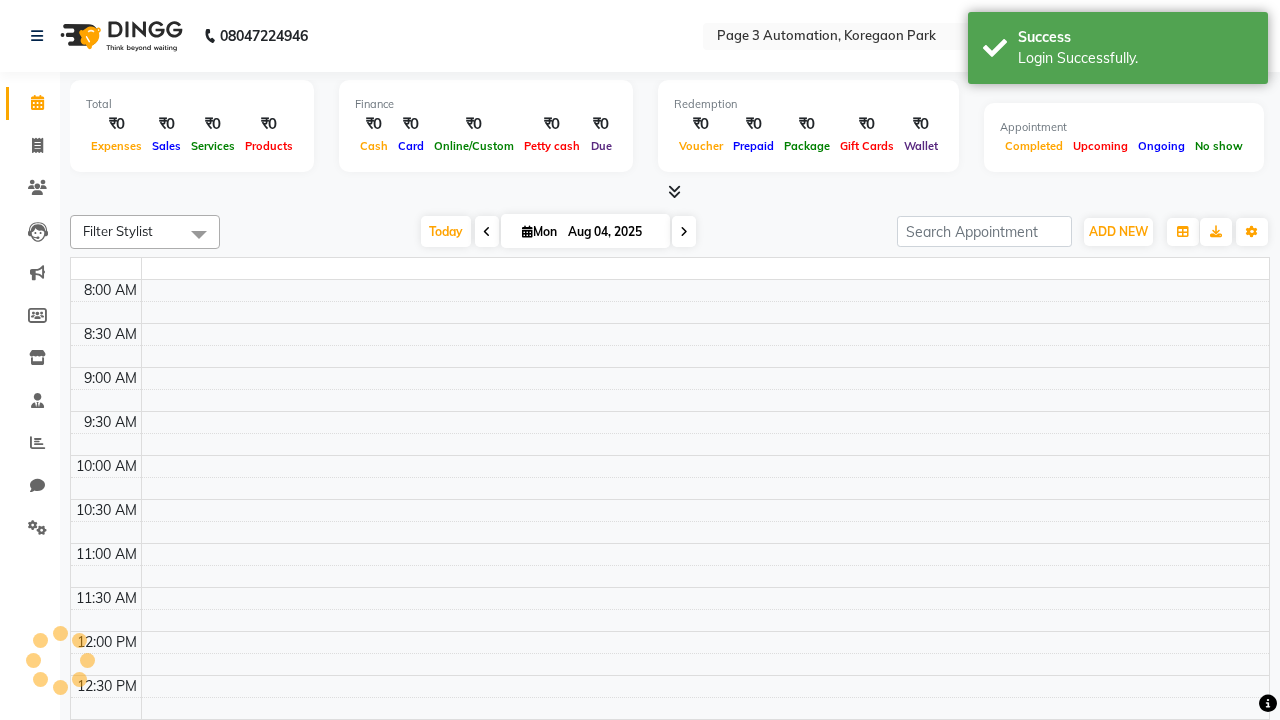 select on "en" 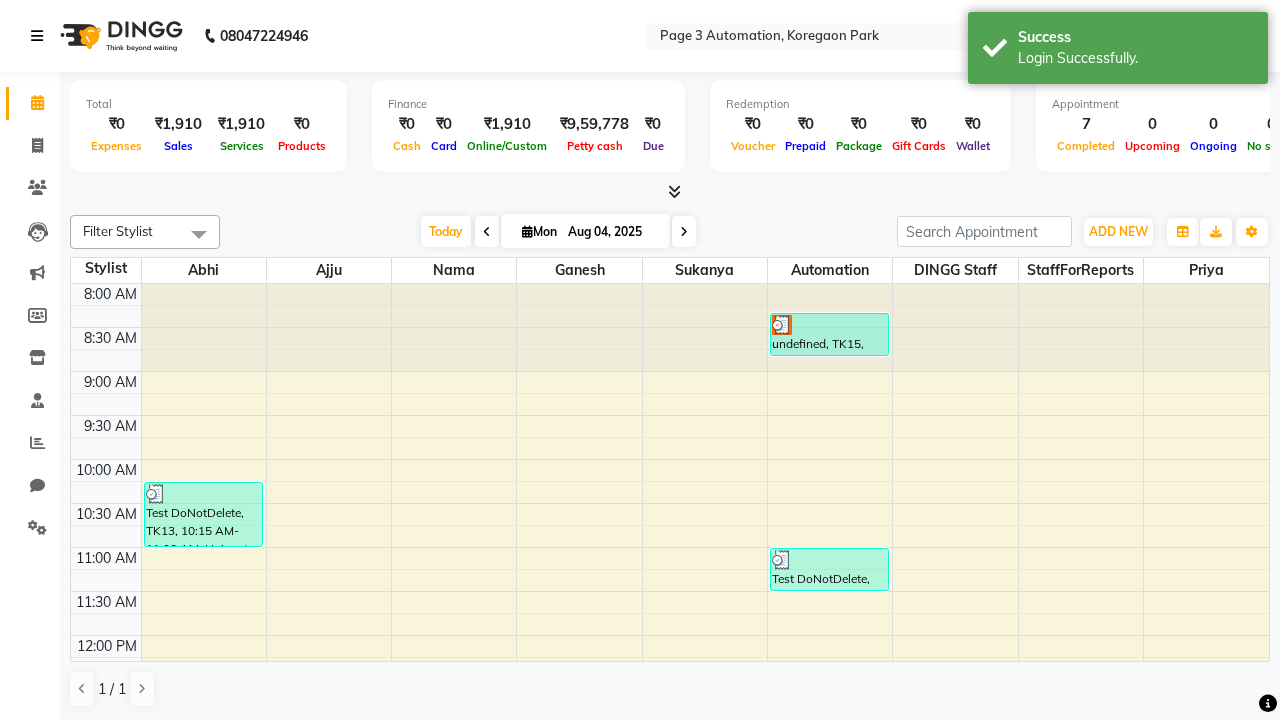 click at bounding box center [37, 36] 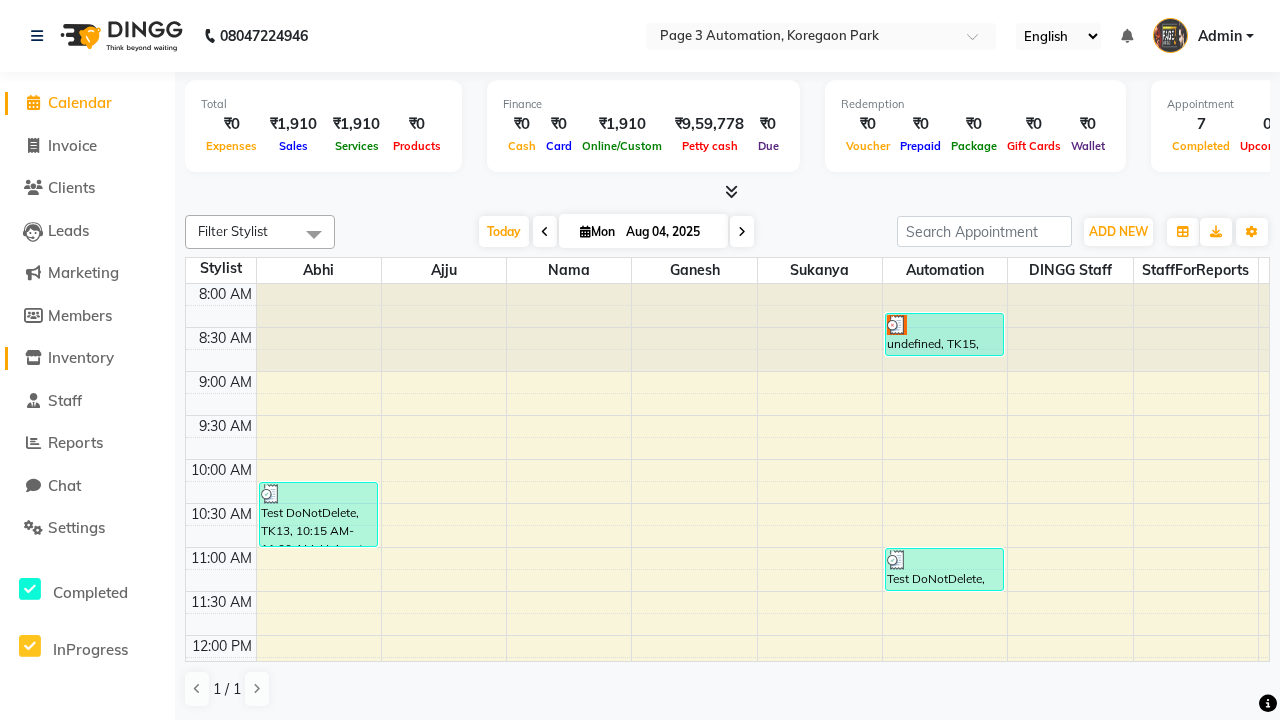 click on "Inventory" 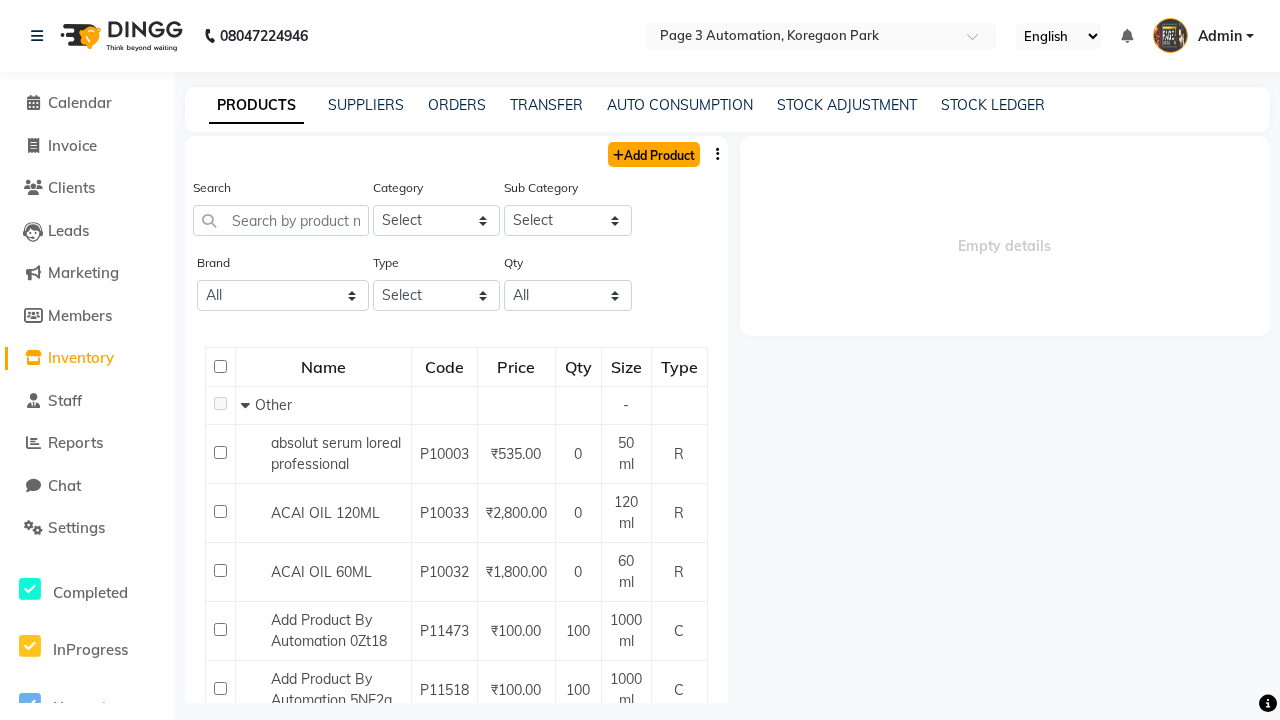 click on "Add Product" 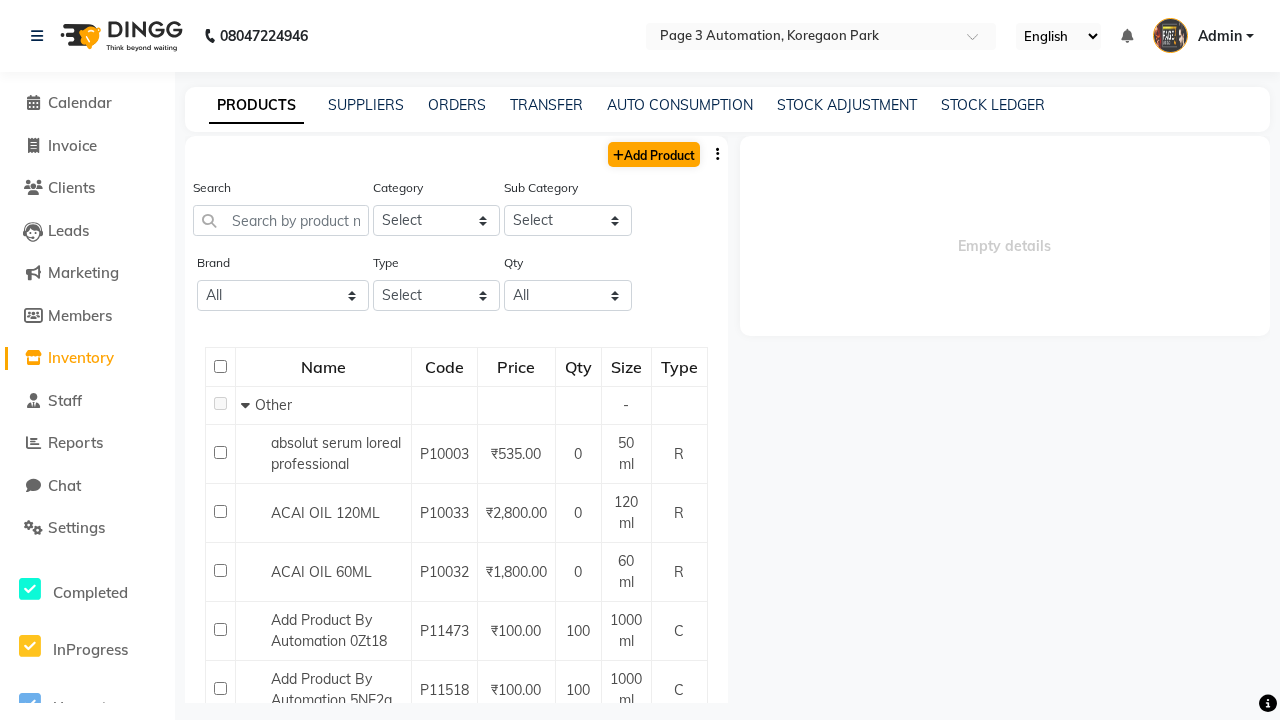 select on "true" 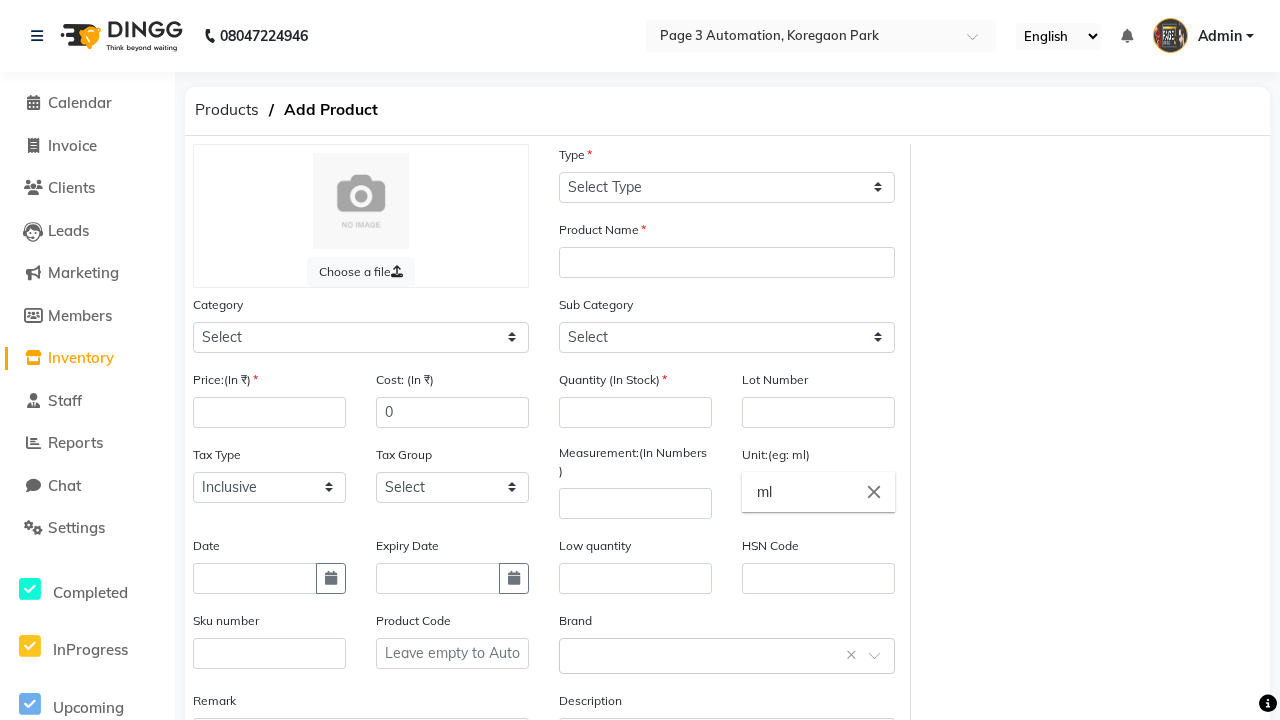 select on "C" 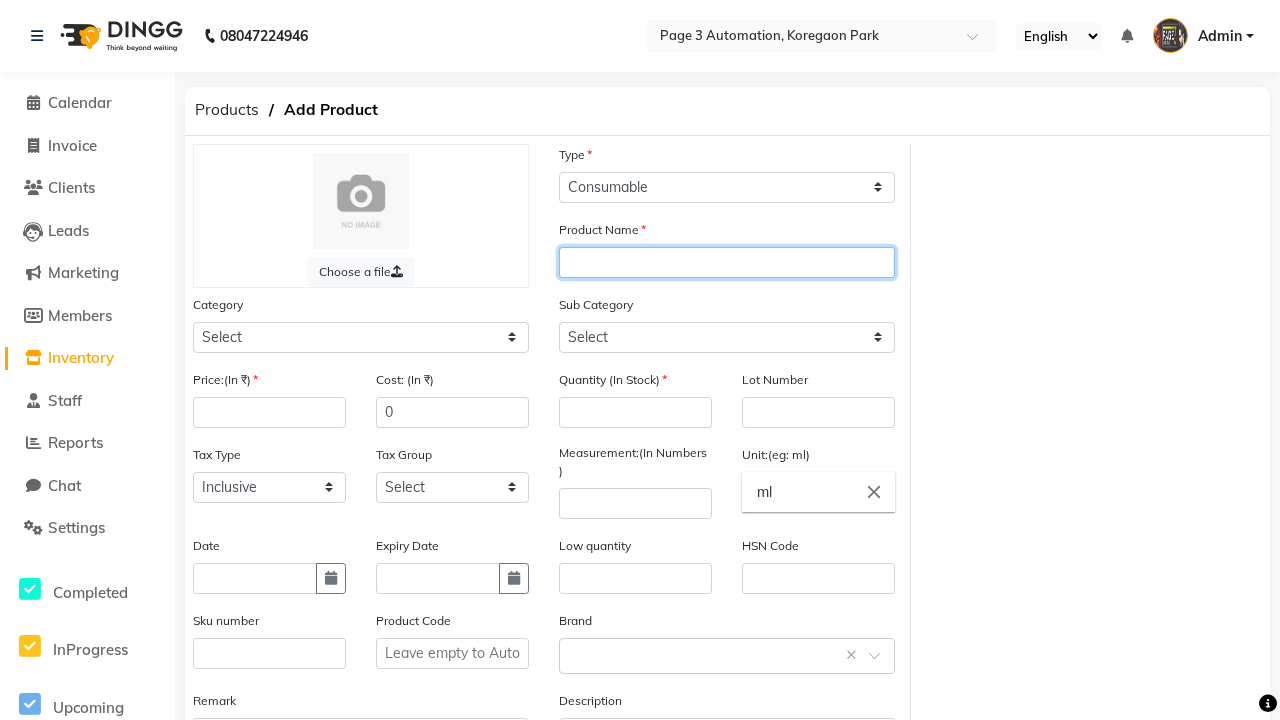 type on "Automation Product hONH1" 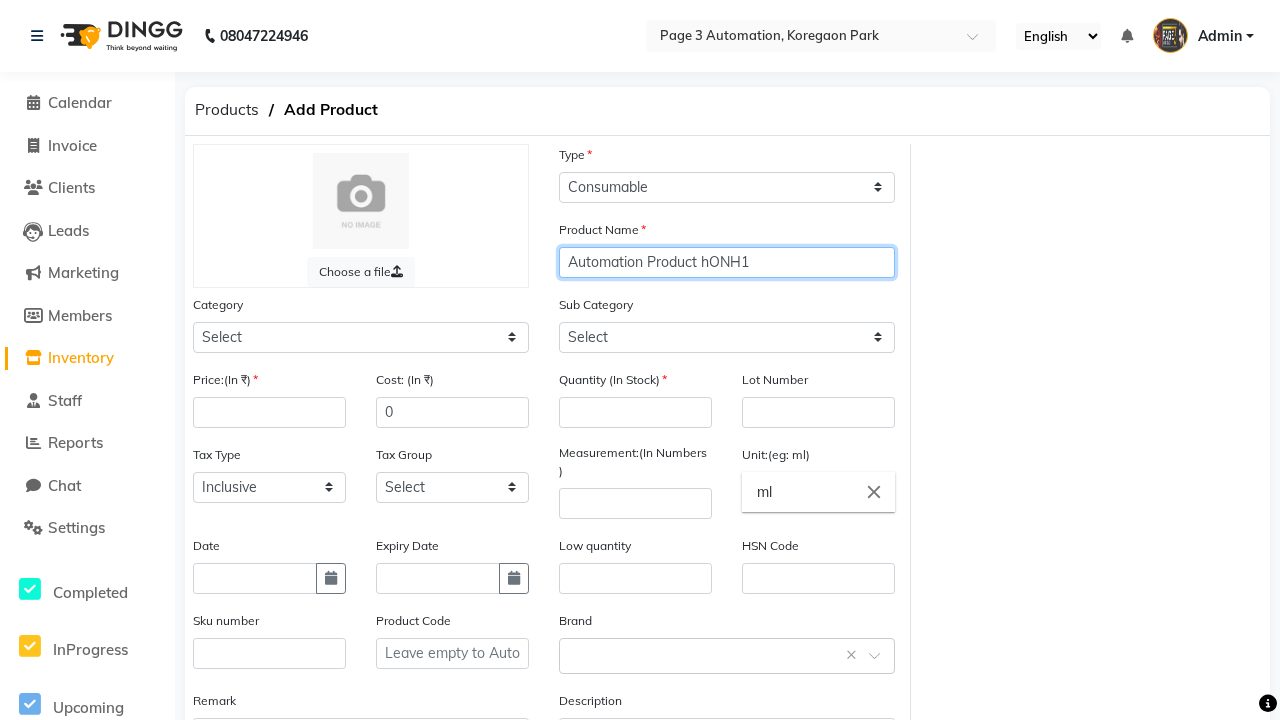 select on "1000" 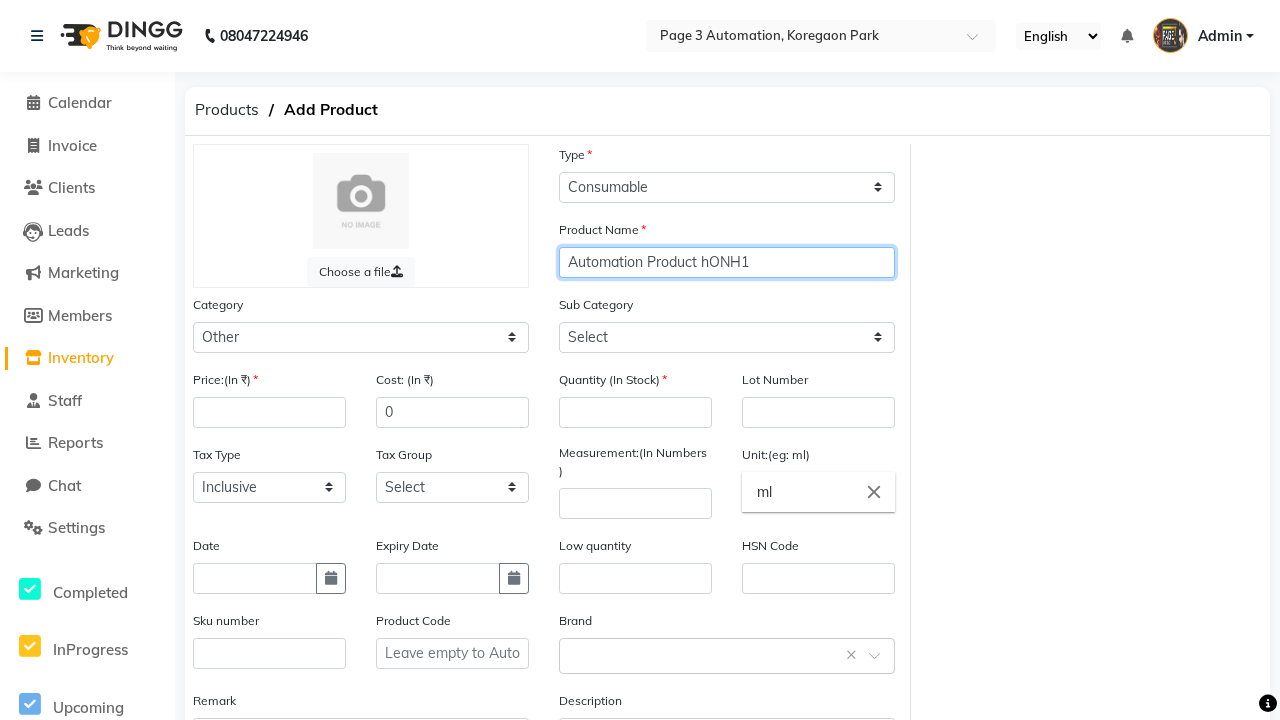 type on "Automation Product hONH1" 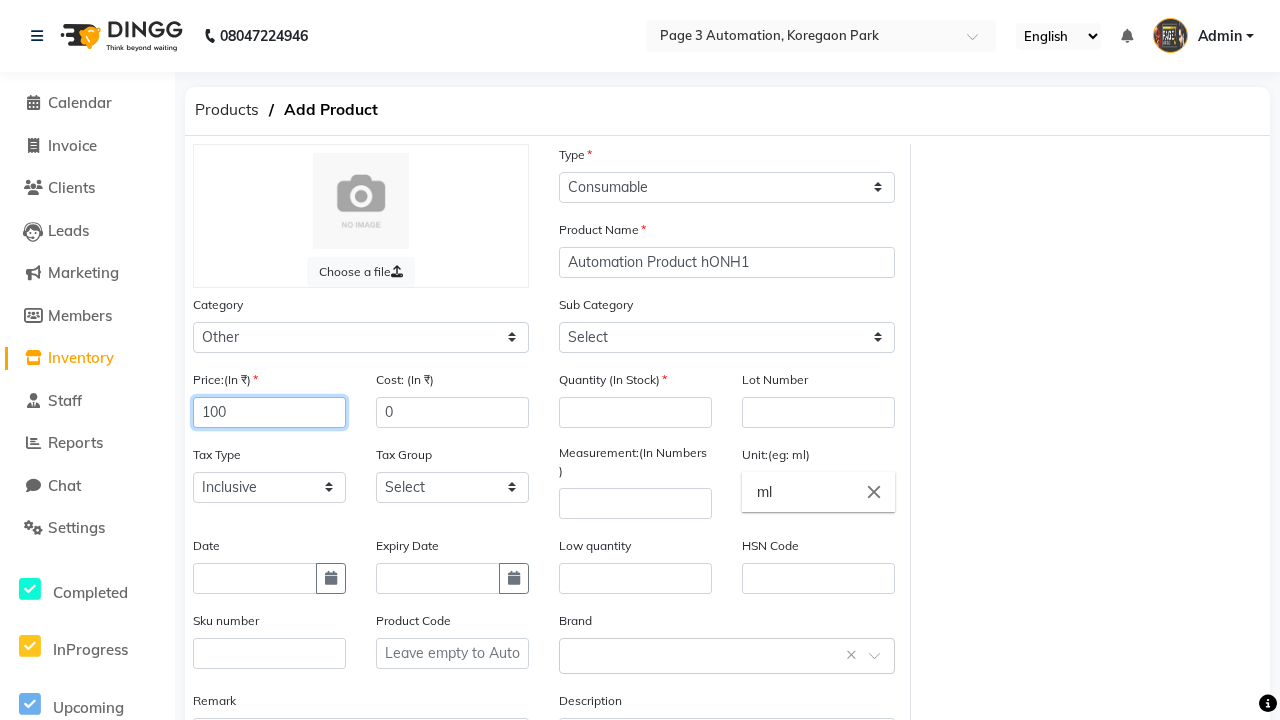 type on "100" 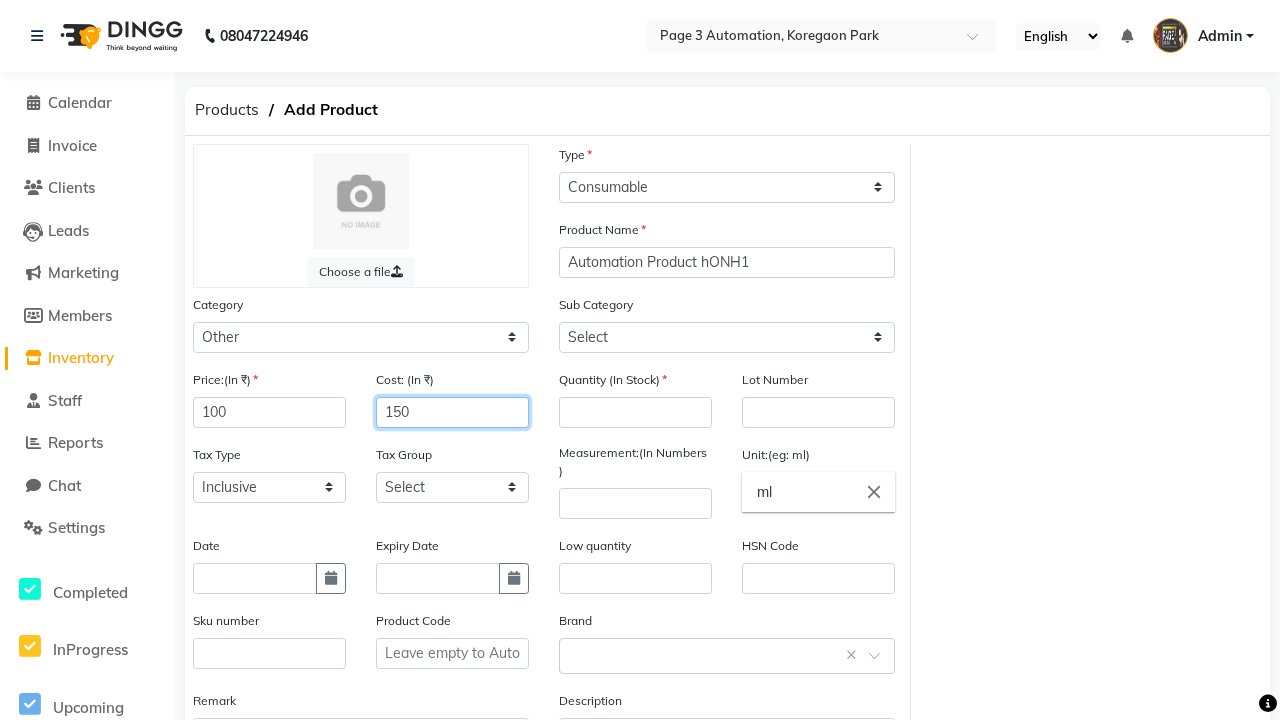 type on "150" 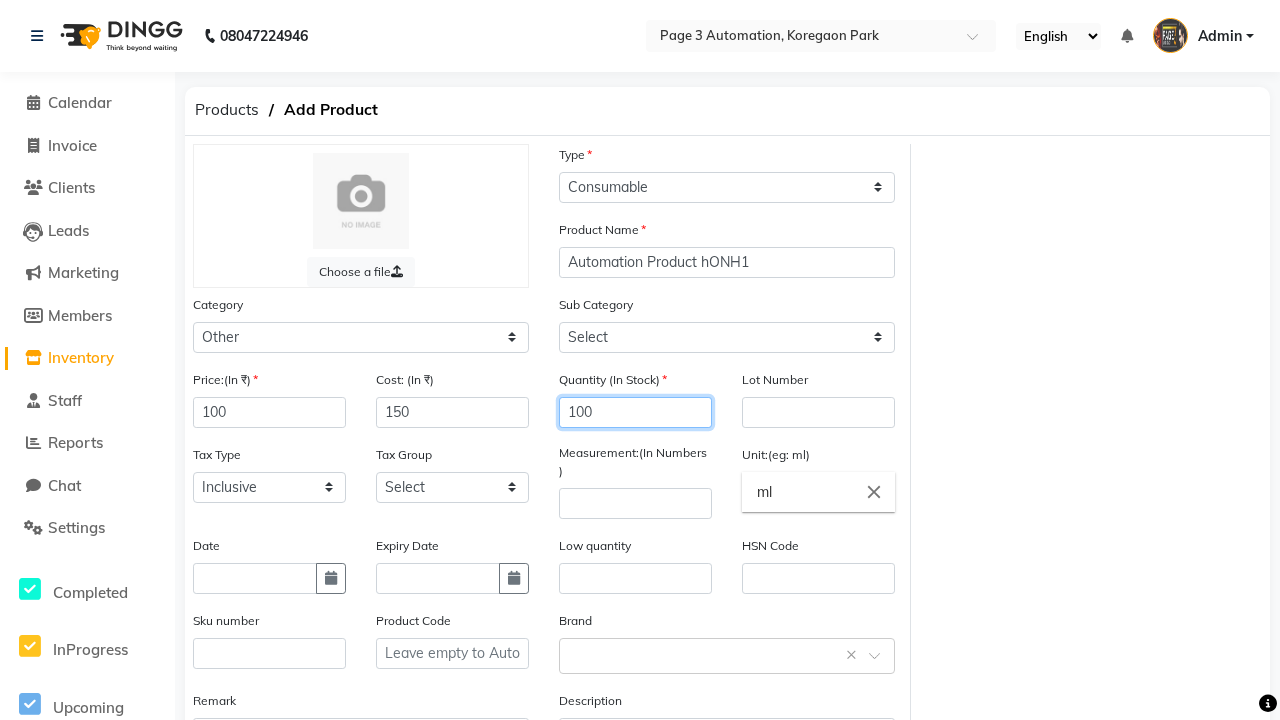 type on "100" 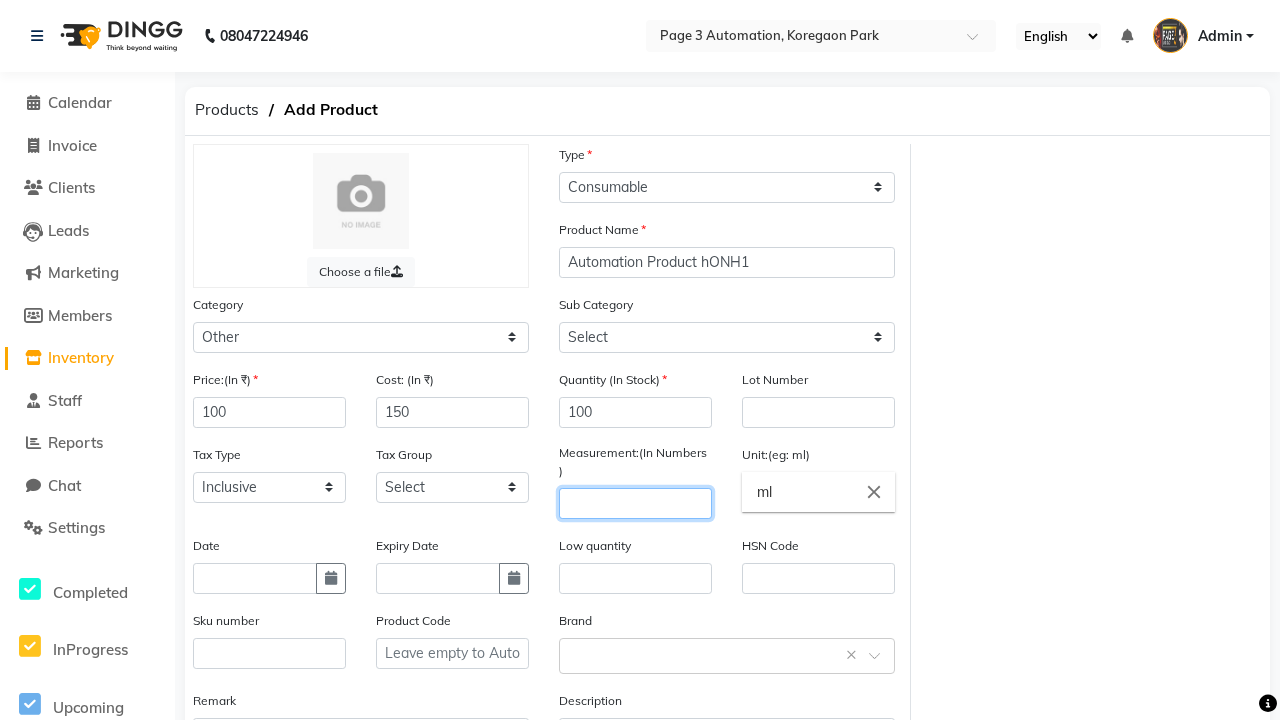 type on "1000" 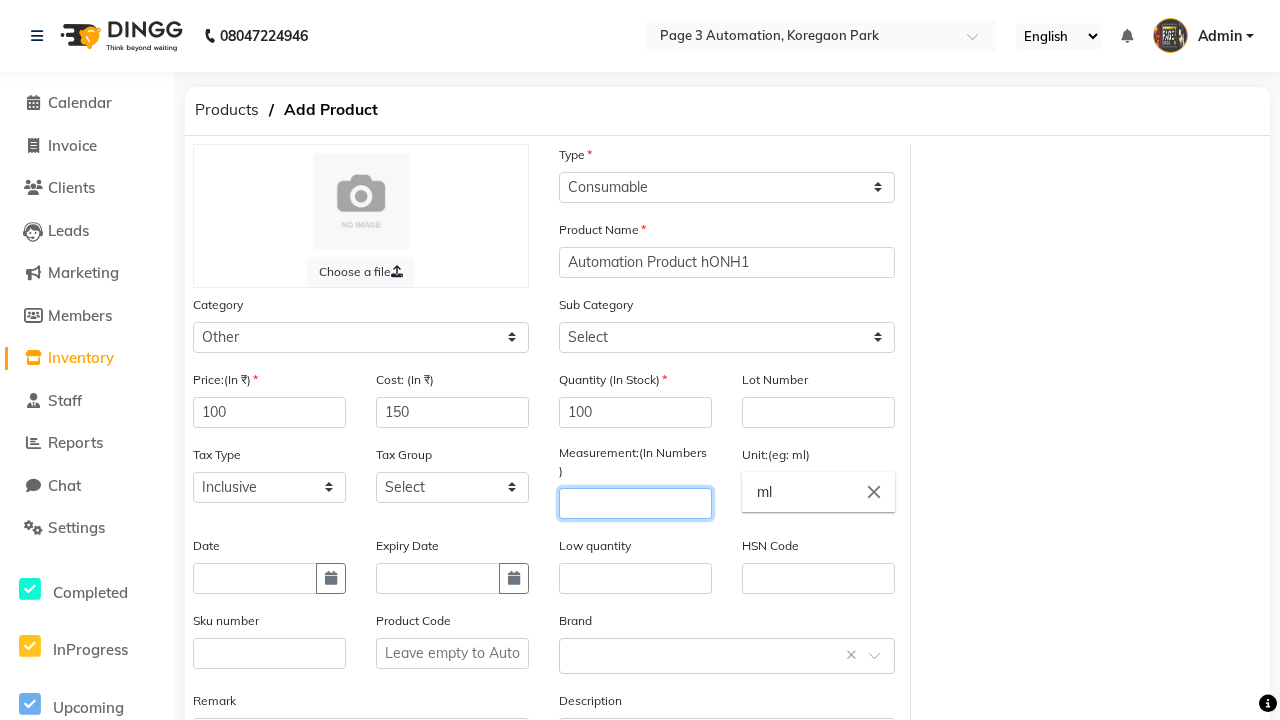 select on "1002" 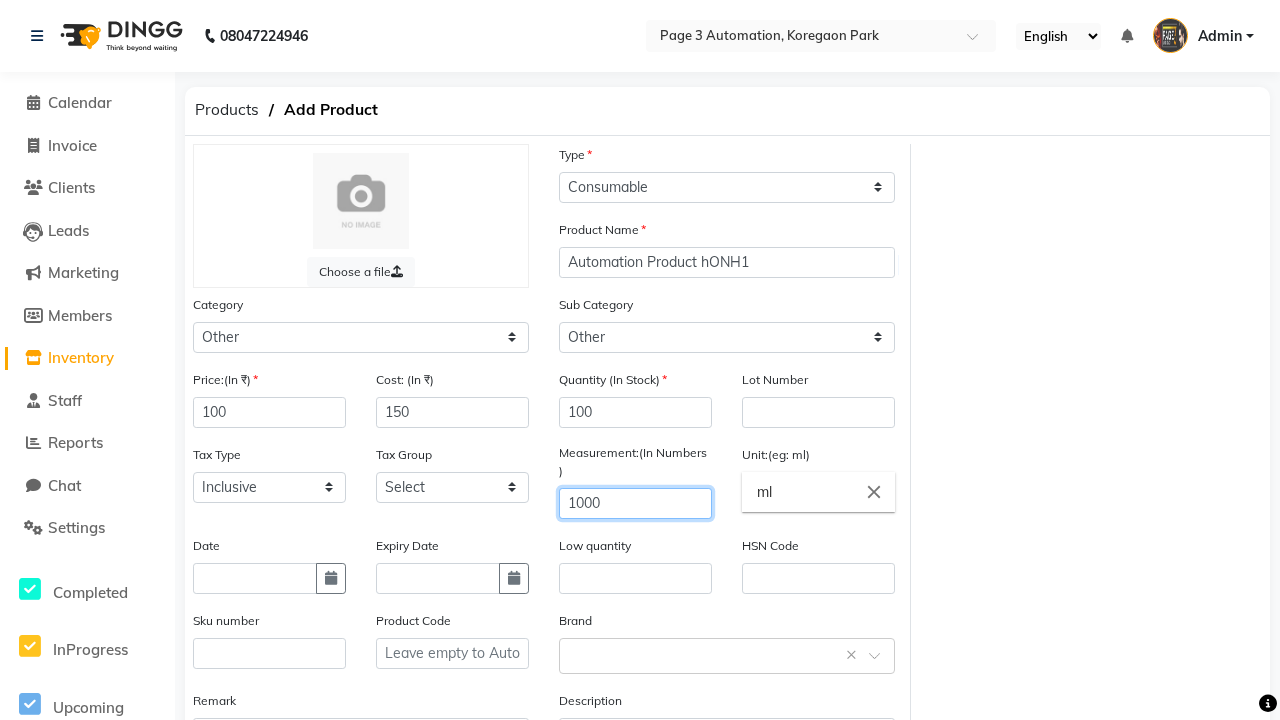 type on "1000" 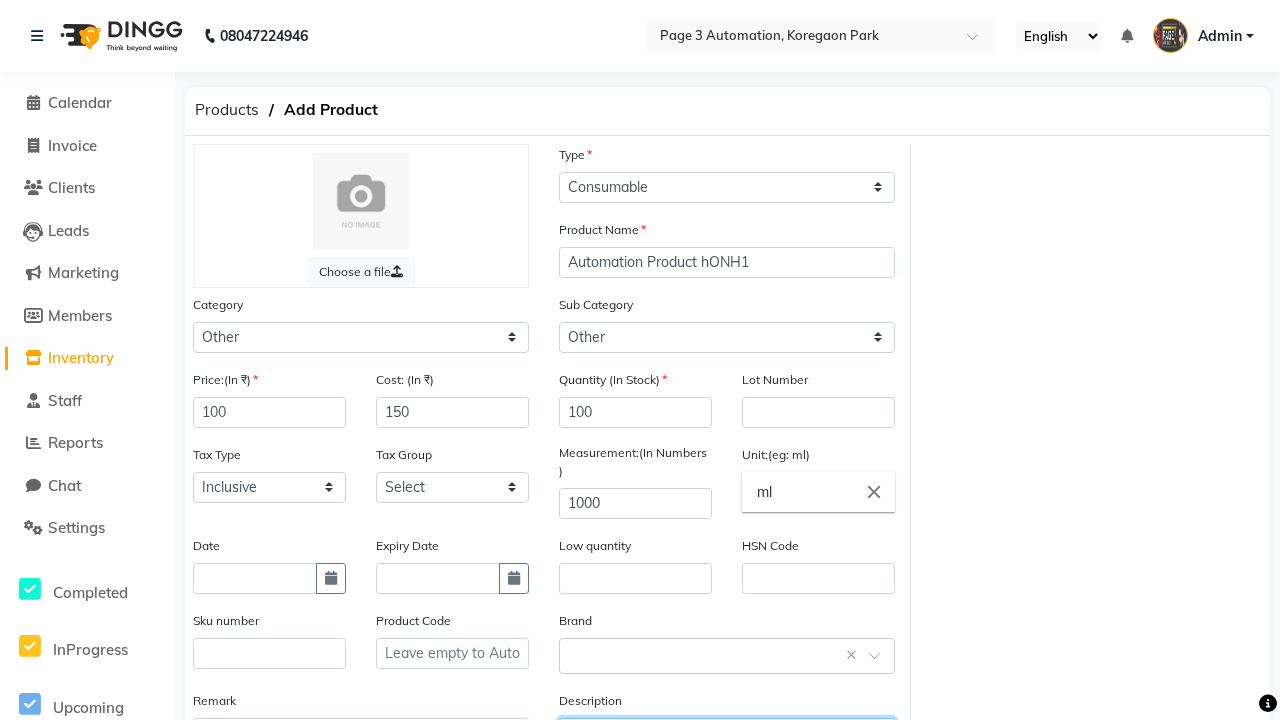 type on "This Product is Created by Automation" 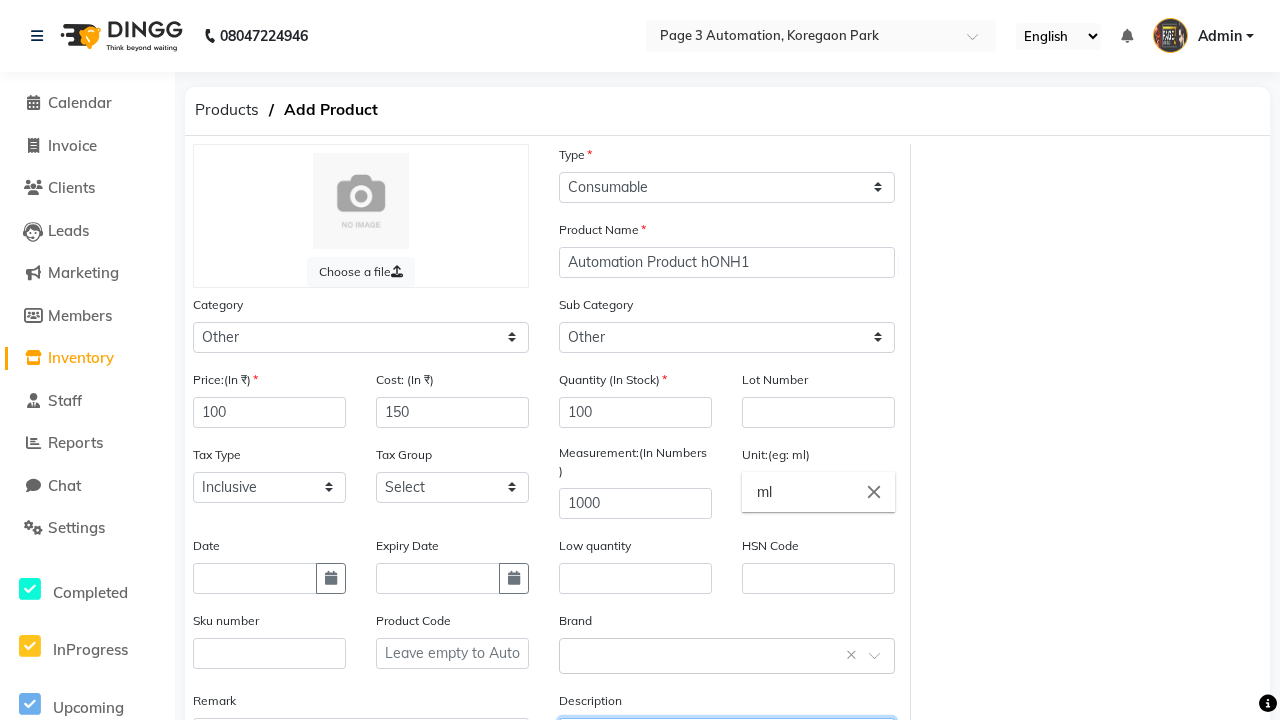 scroll, scrollTop: 22, scrollLeft: 0, axis: vertical 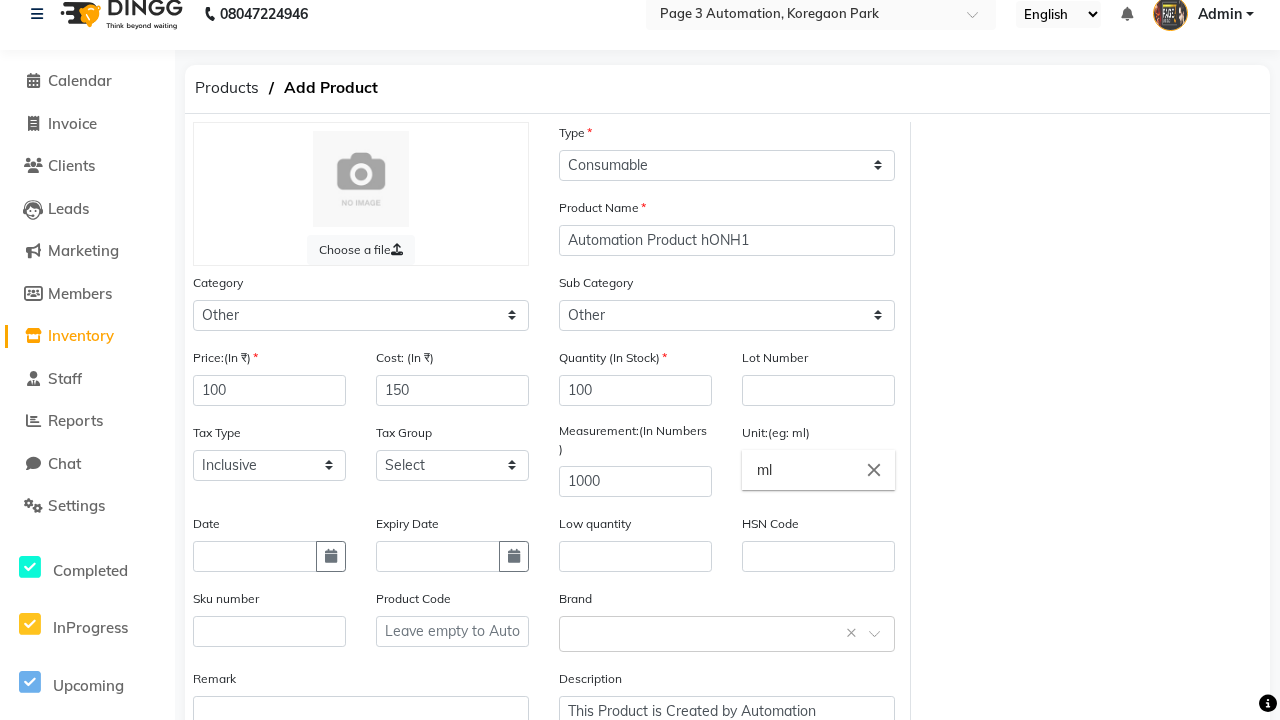 click on "Save" 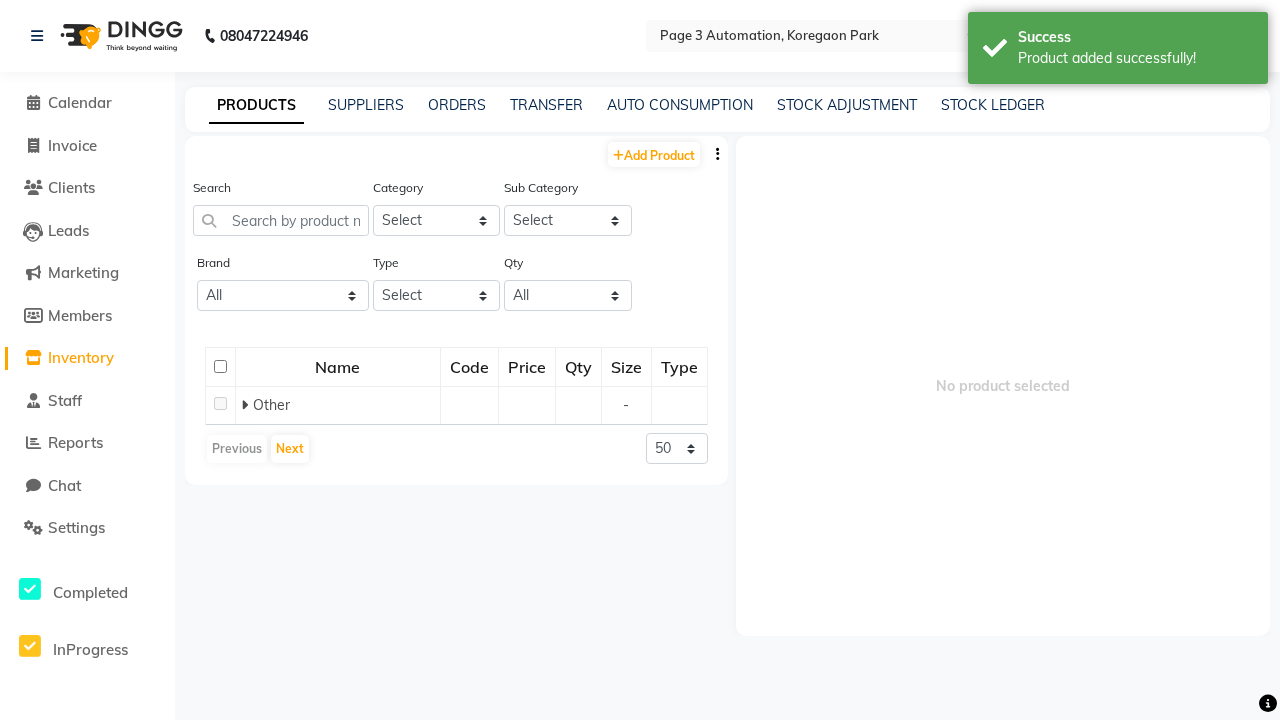 scroll, scrollTop: 0, scrollLeft: 0, axis: both 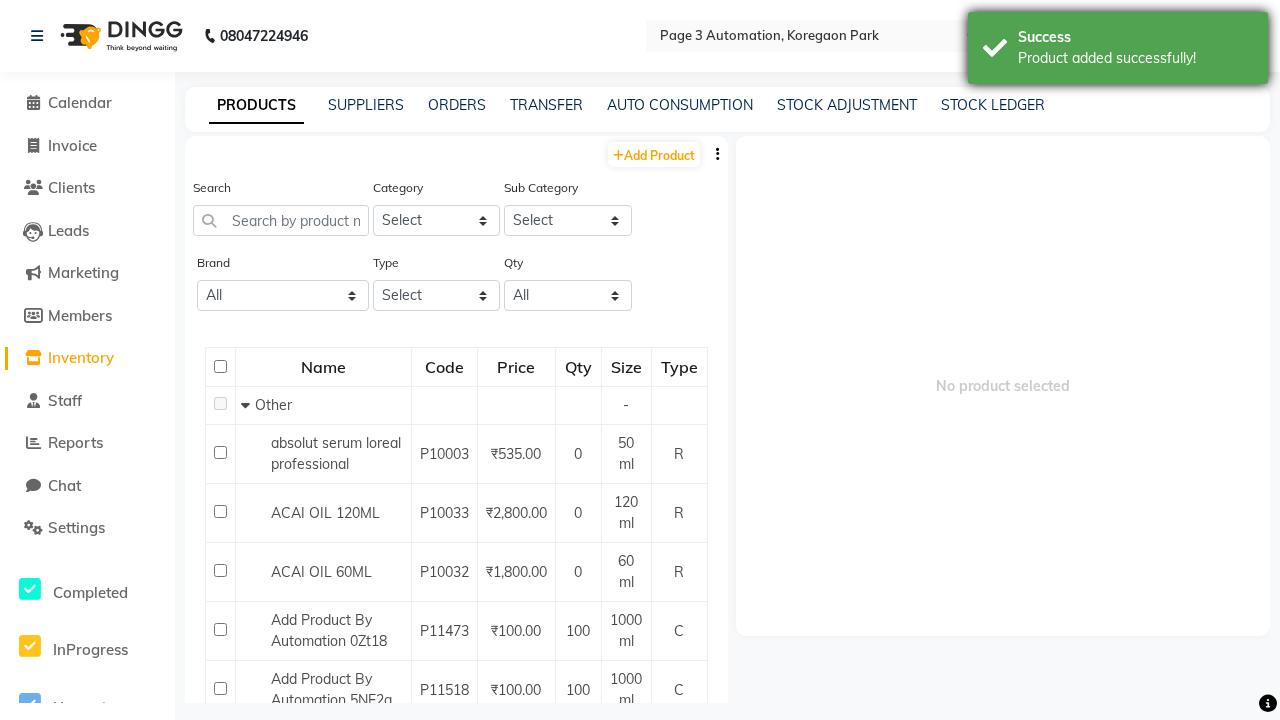 click on "Product added successfully!" at bounding box center (1135, 58) 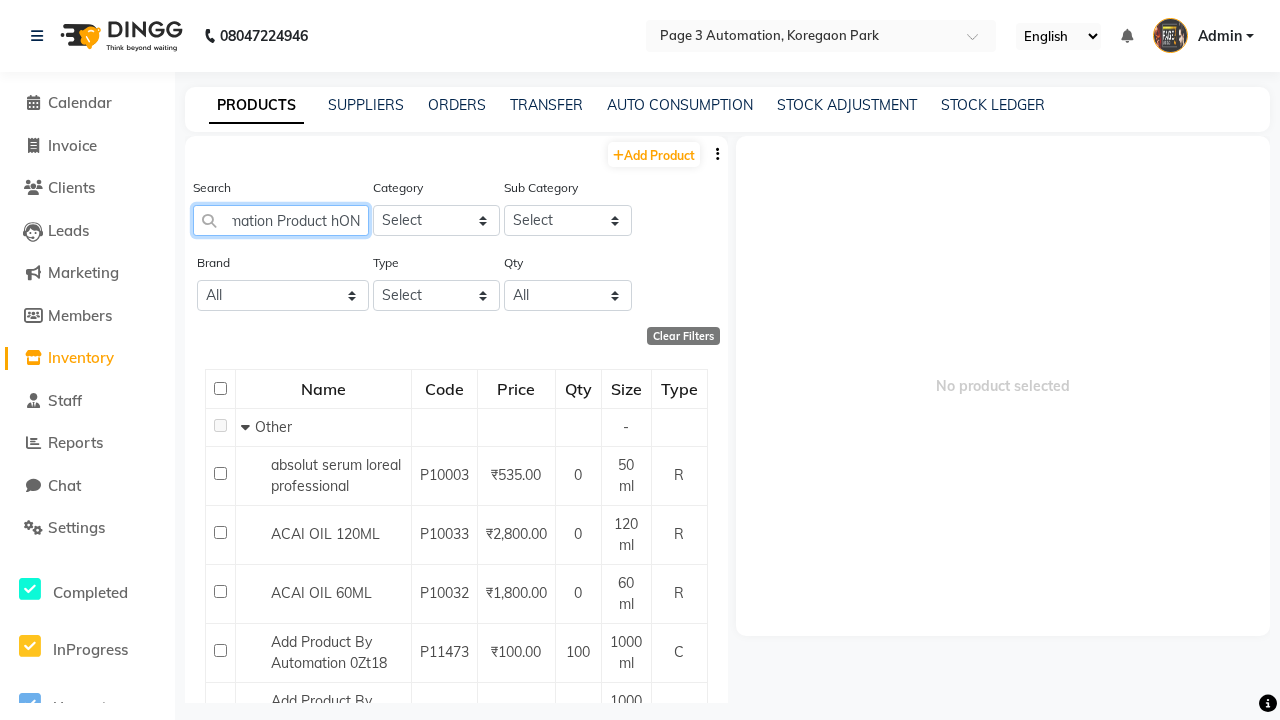 type on "Automation Product hONH1" 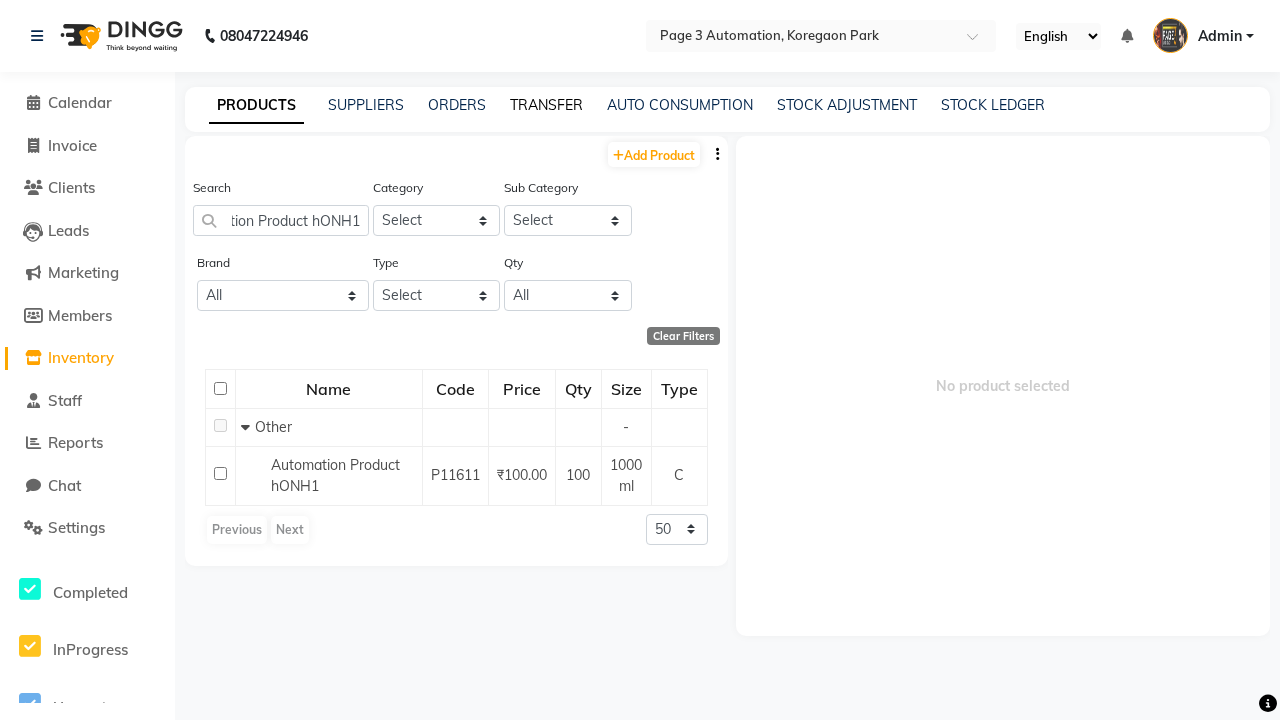 click on "TRANSFER" 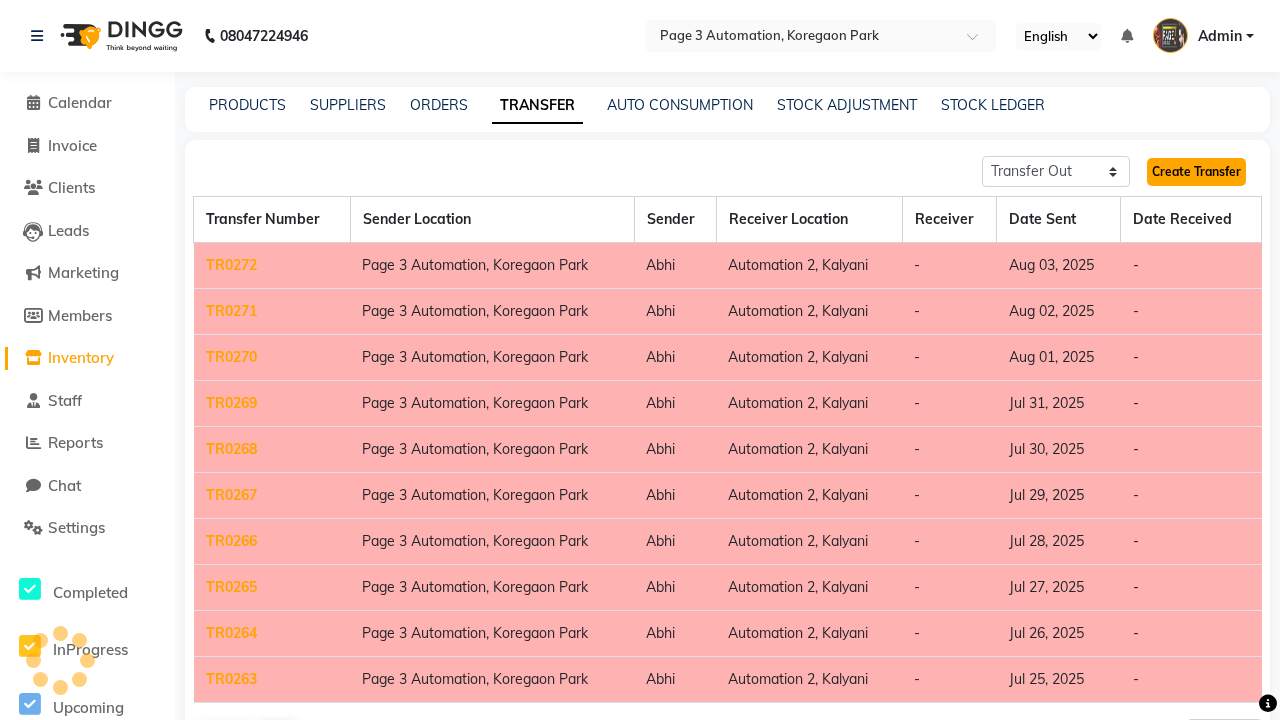 click on "Create Transfer" 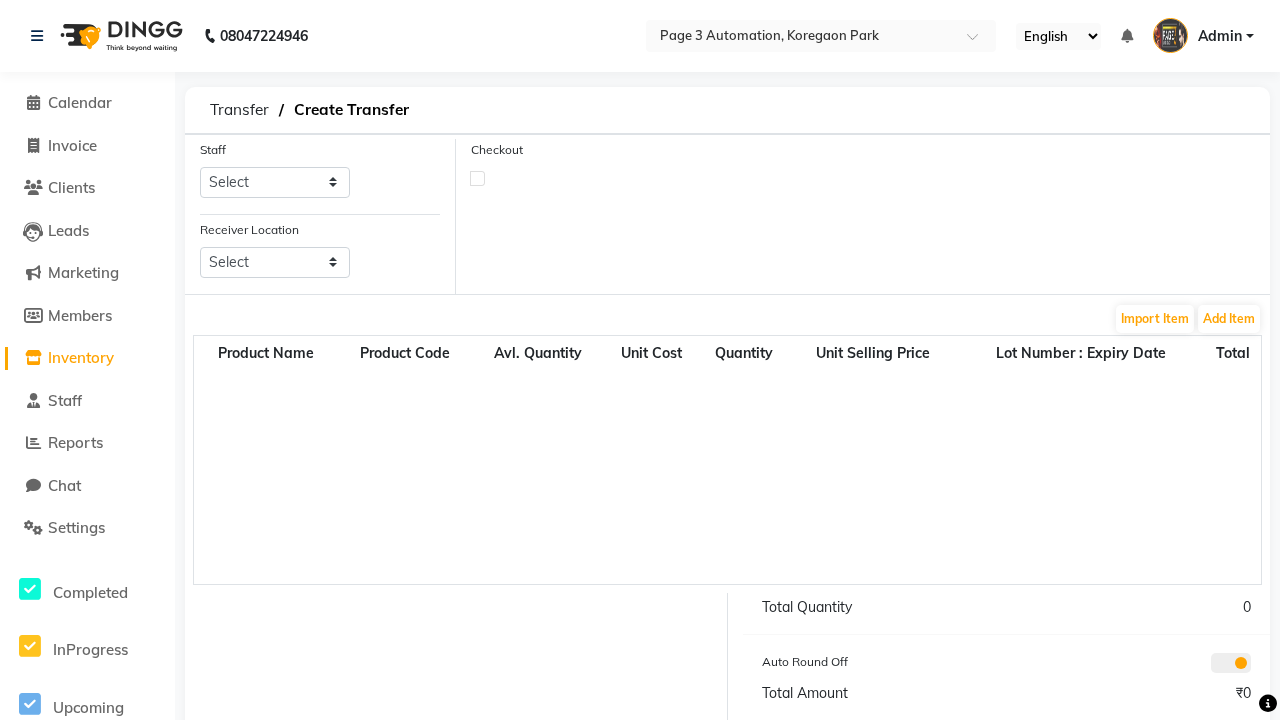 select on "711" 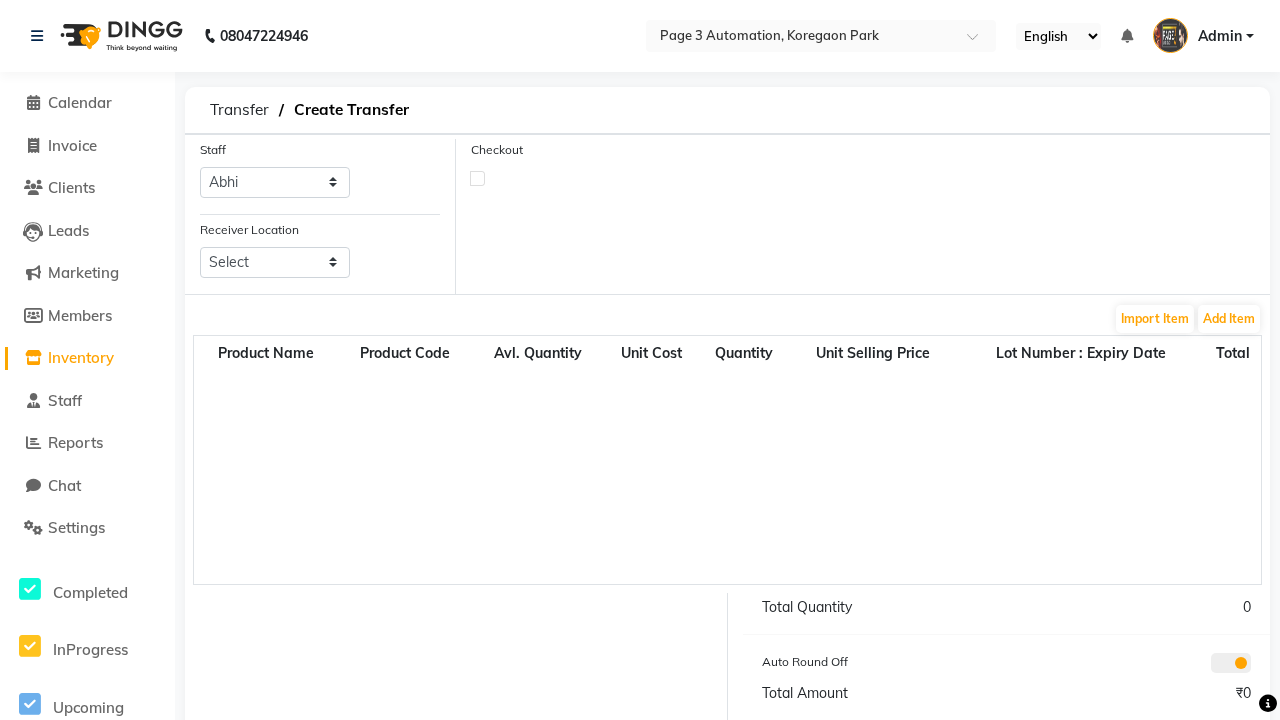 select on "3550" 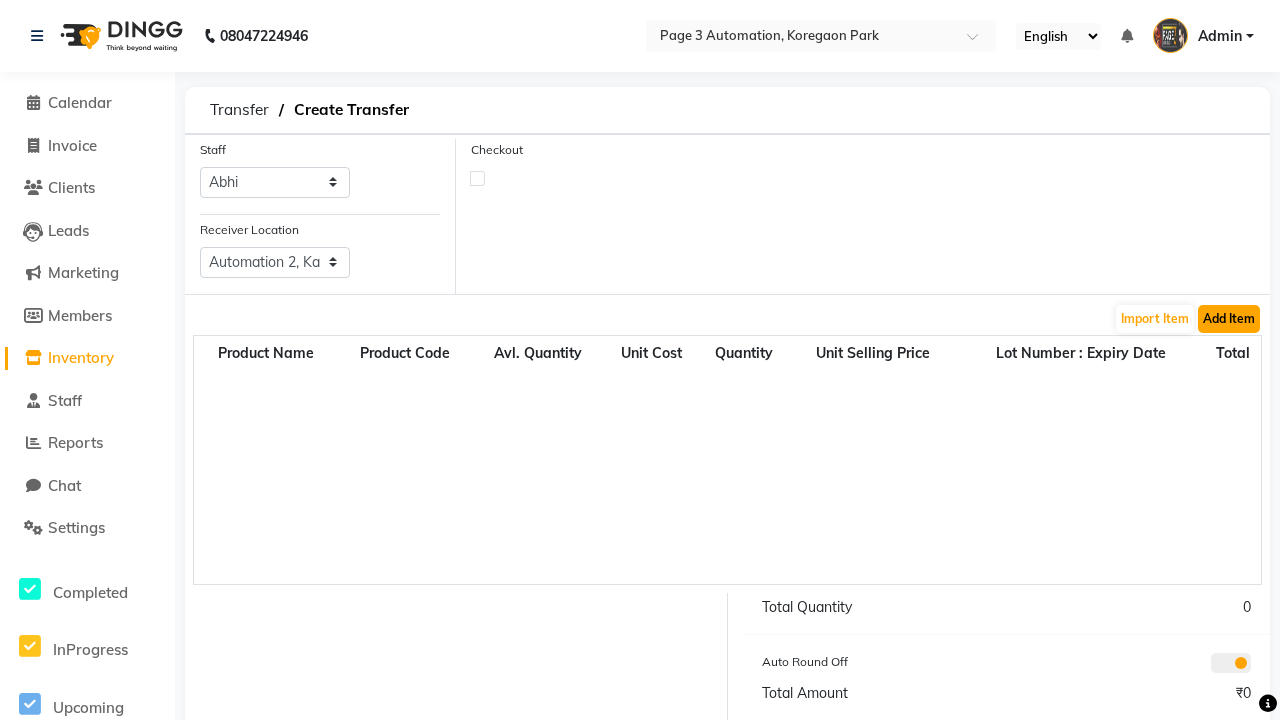 click on "Add Item" 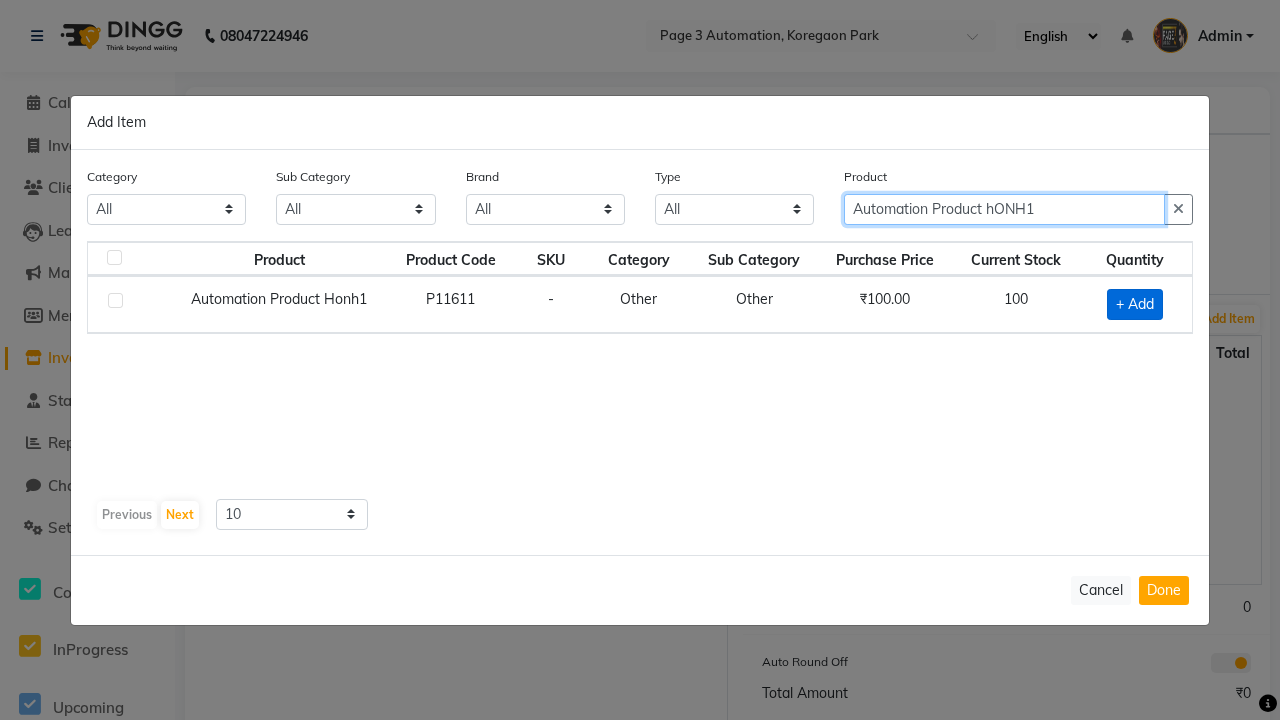 type on "Automation Product hONH1" 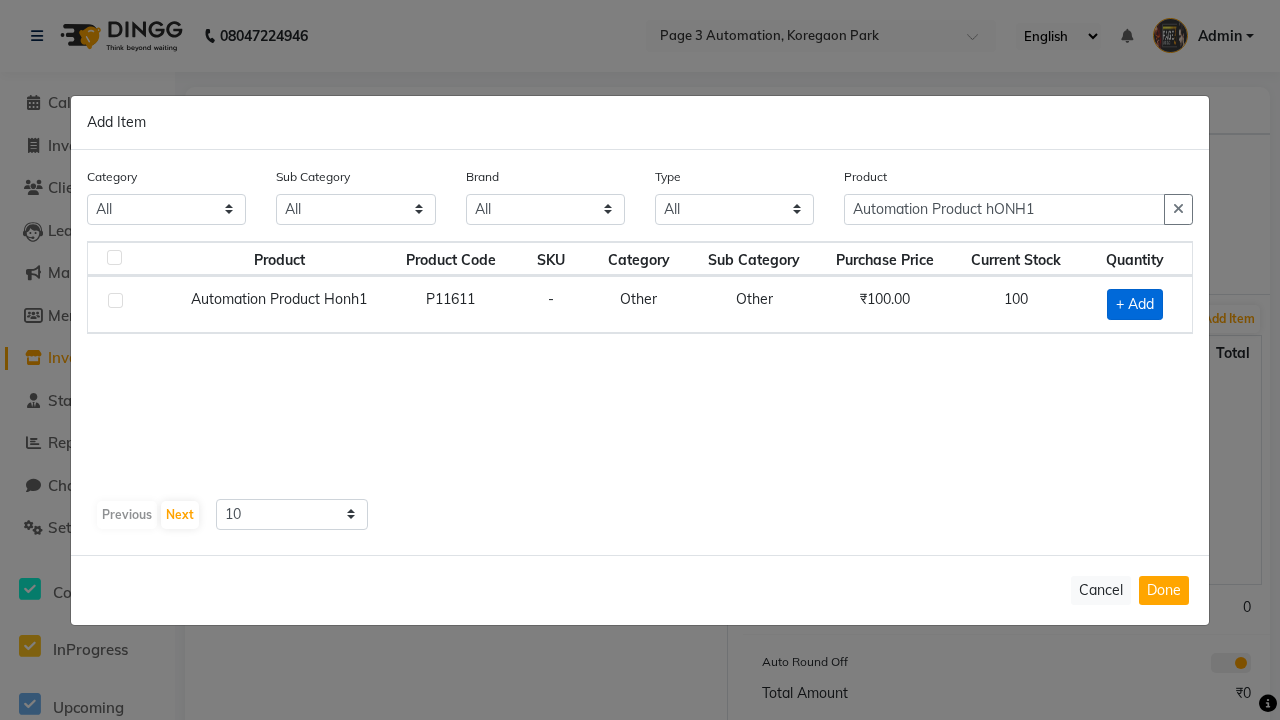 click on "+ Add" 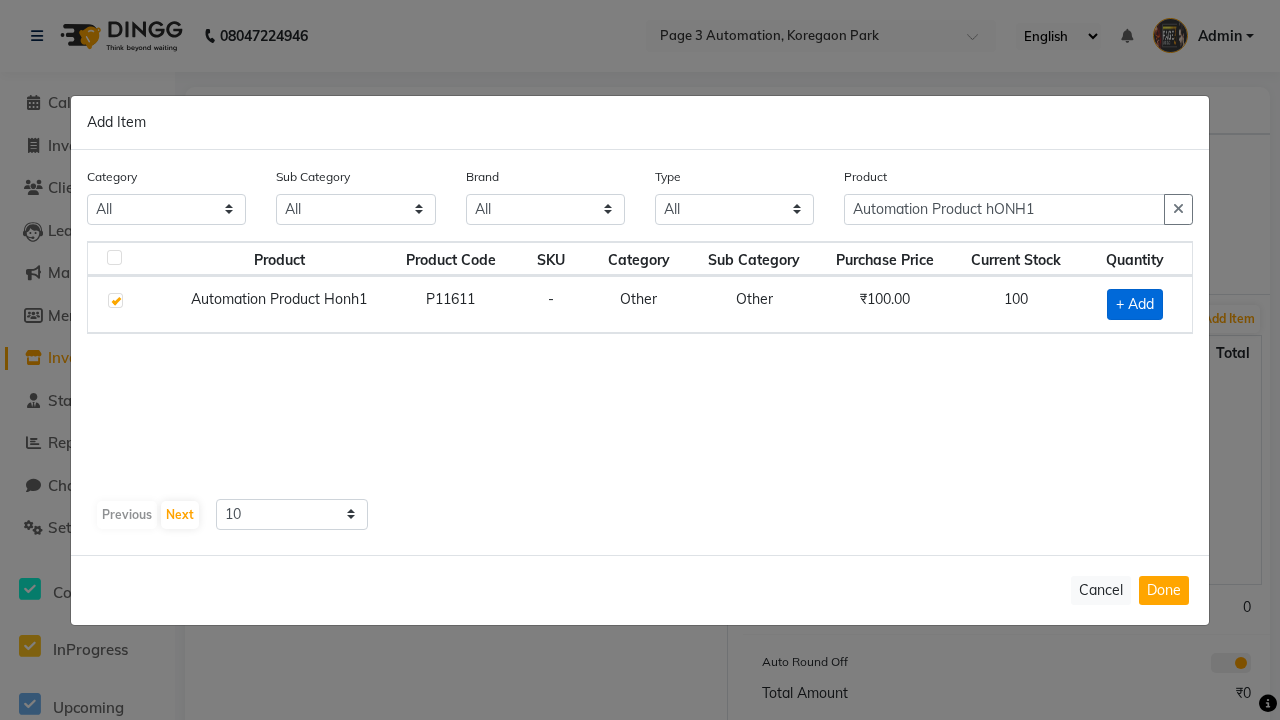 checkbox on "true" 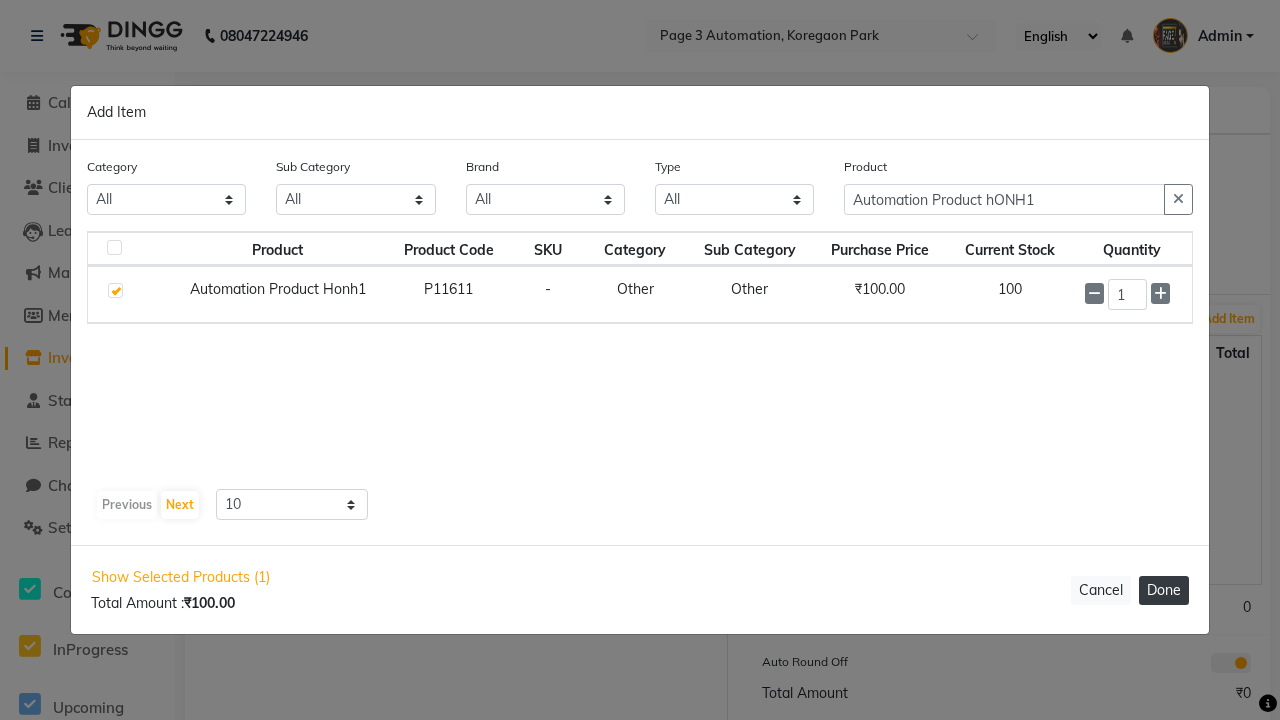 click on "Done" 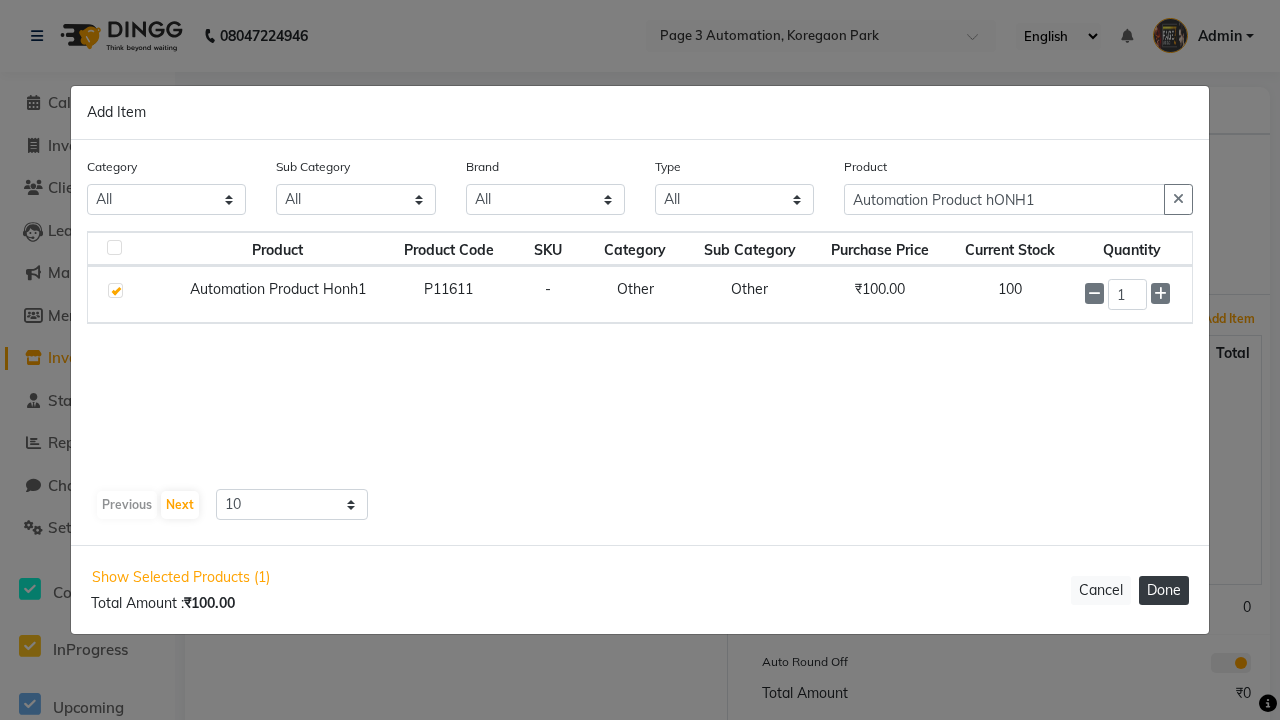 type 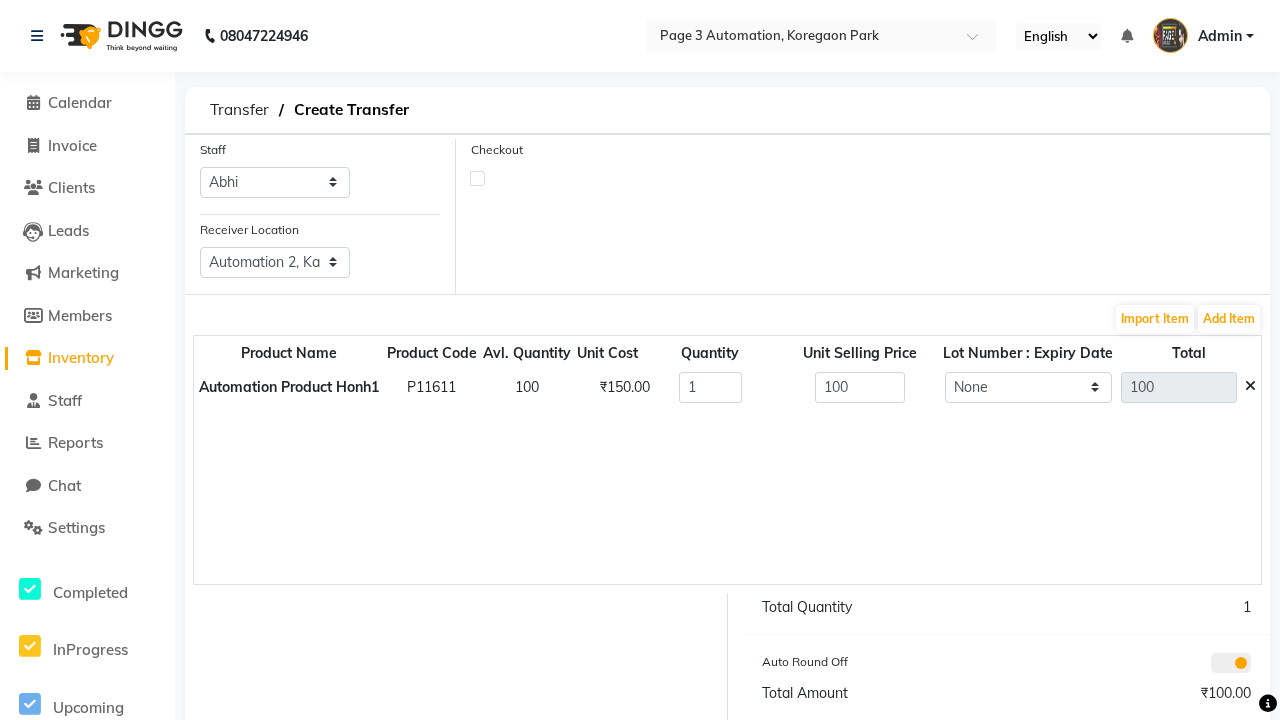 click on "Create" 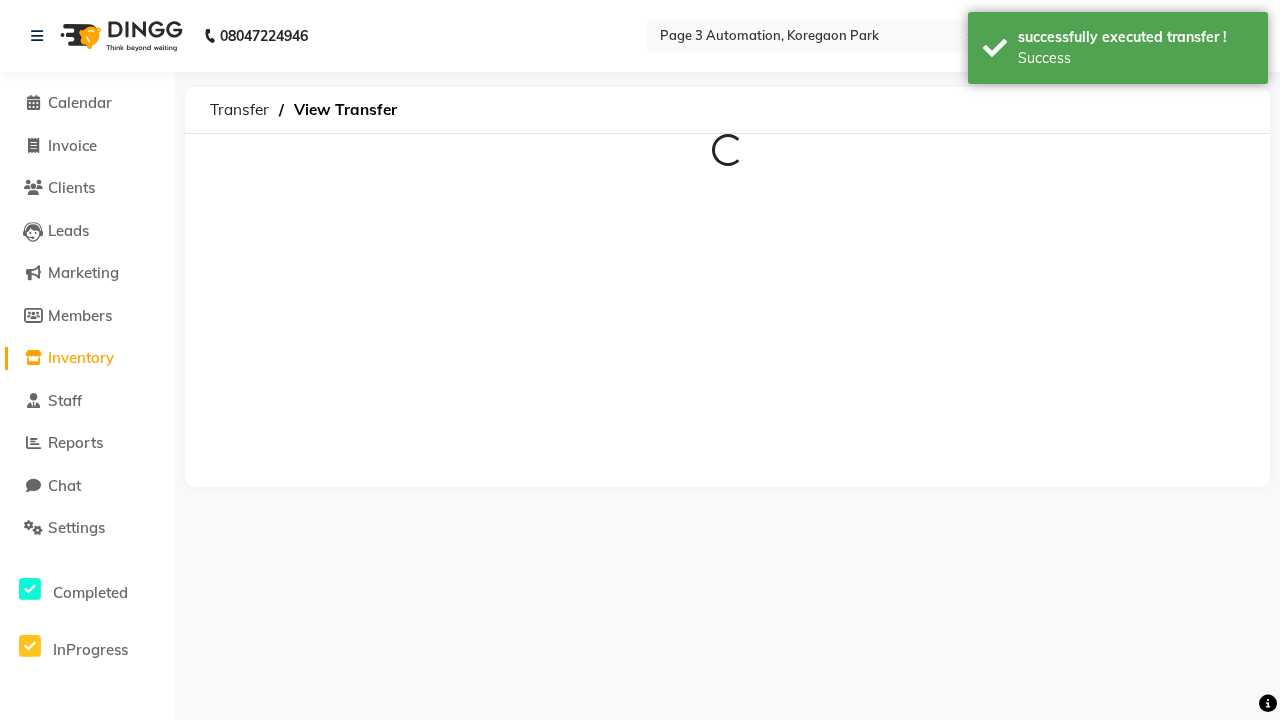 scroll, scrollTop: 0, scrollLeft: 0, axis: both 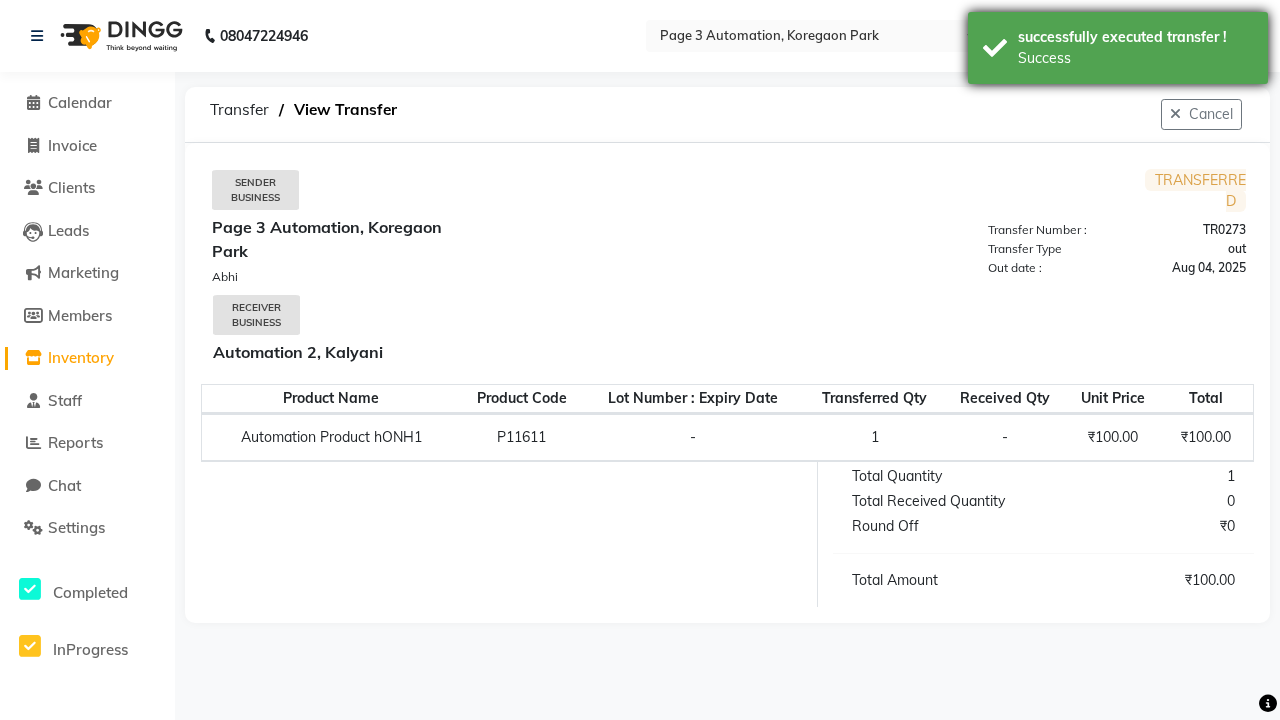 click on "Success" at bounding box center [1135, 58] 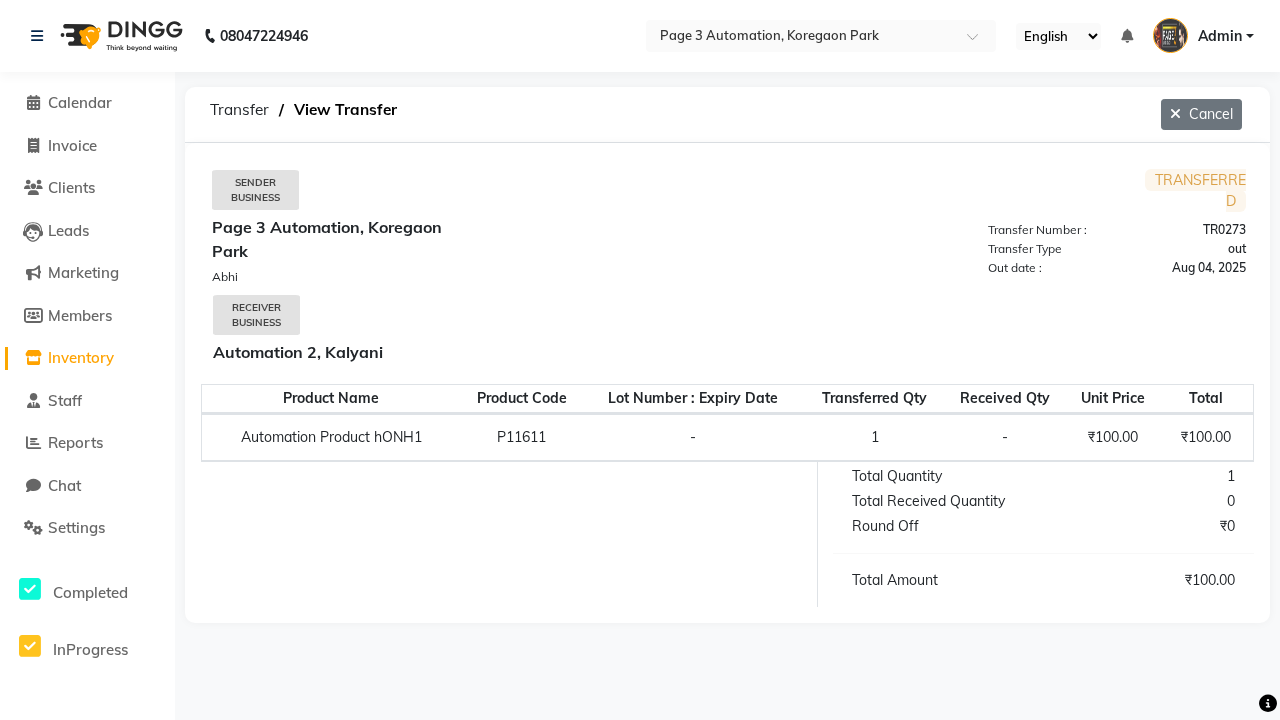 click on "Cancel" 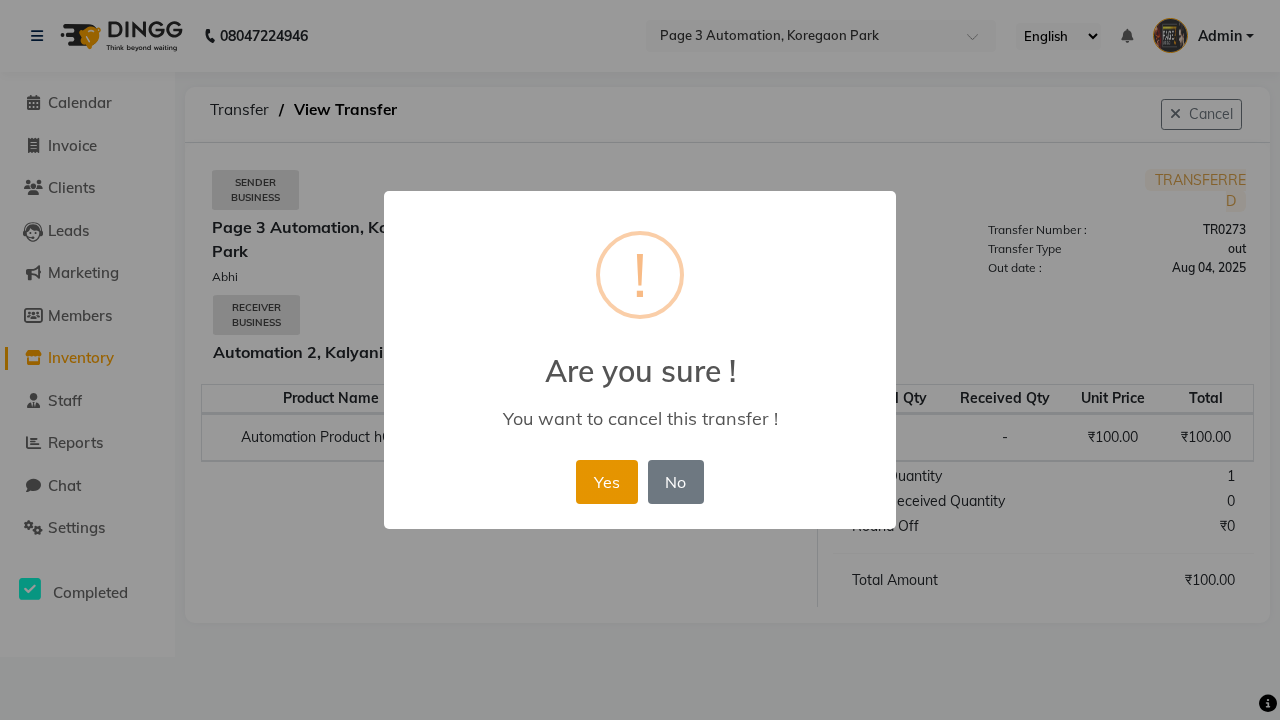 click on "Yes" at bounding box center (606, 482) 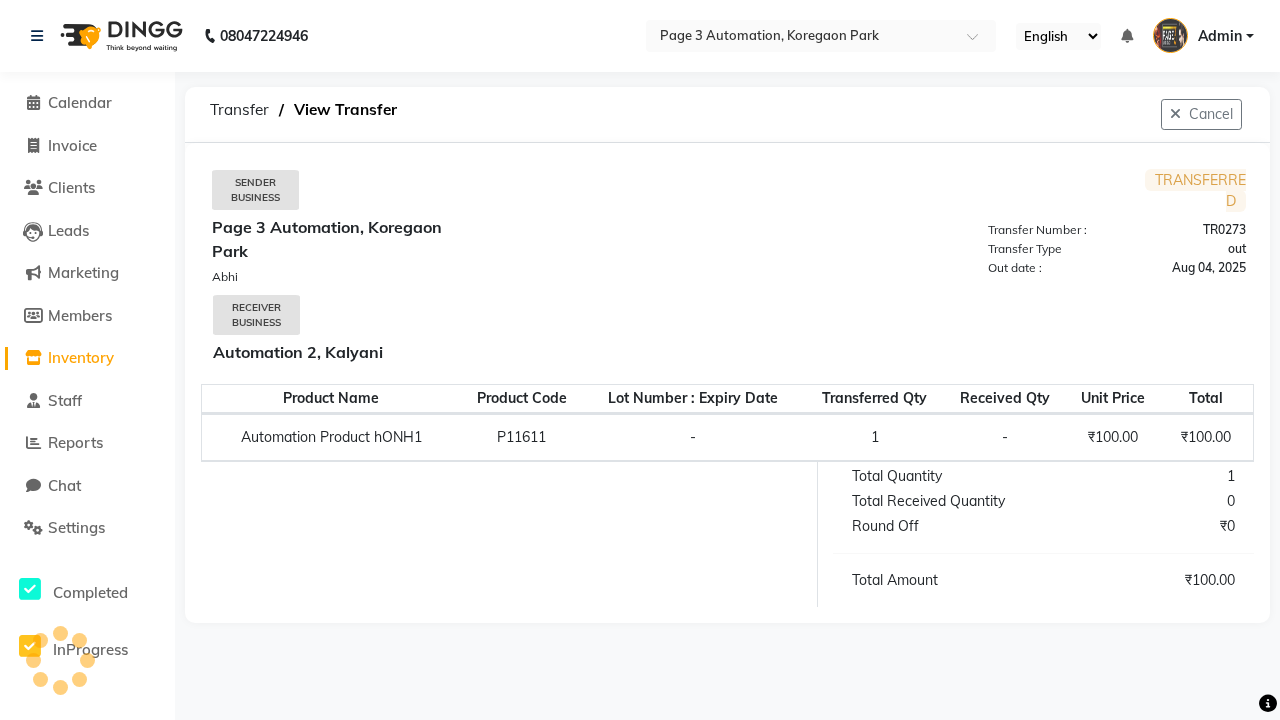 select on "sender" 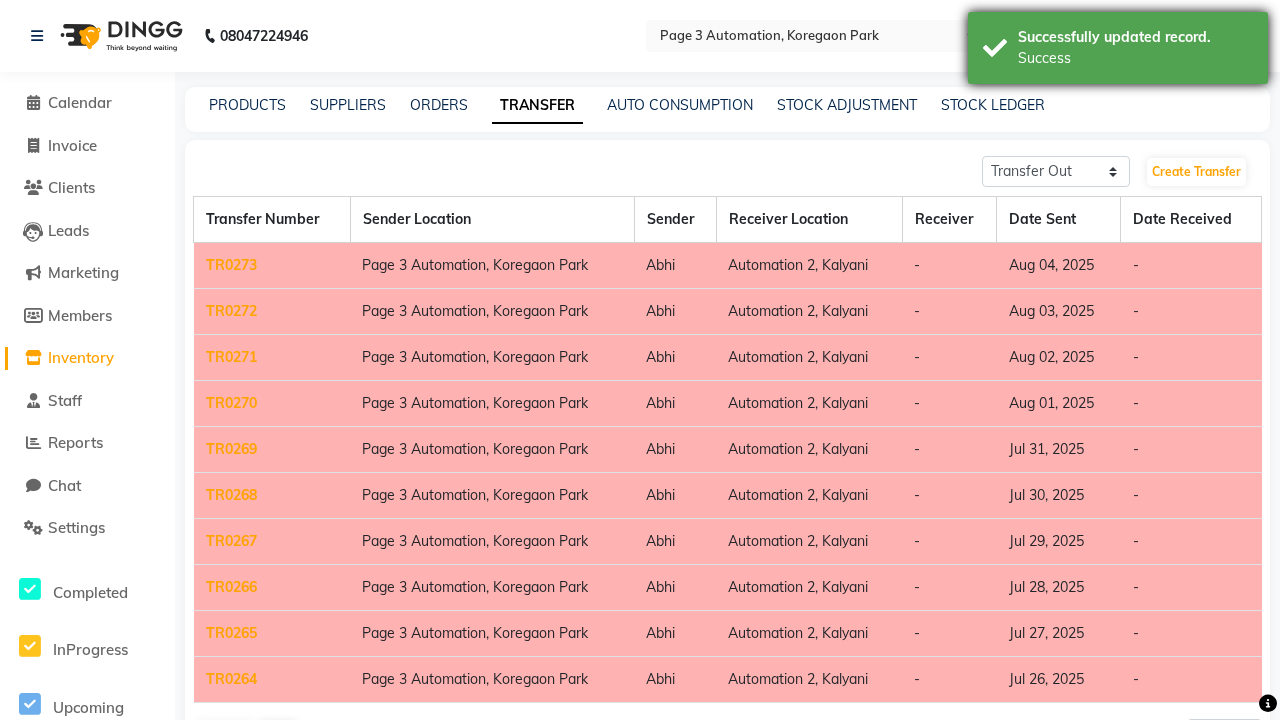 click on "Success" at bounding box center [1135, 58] 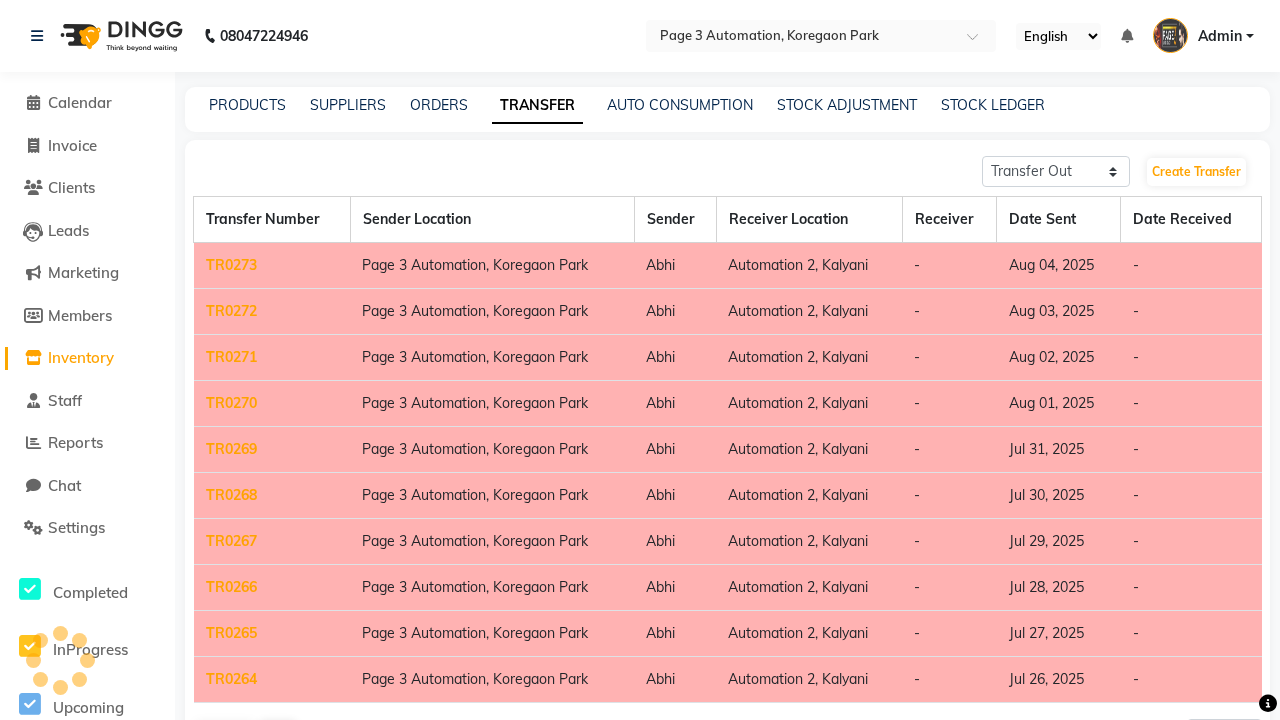 click on "TR0273" 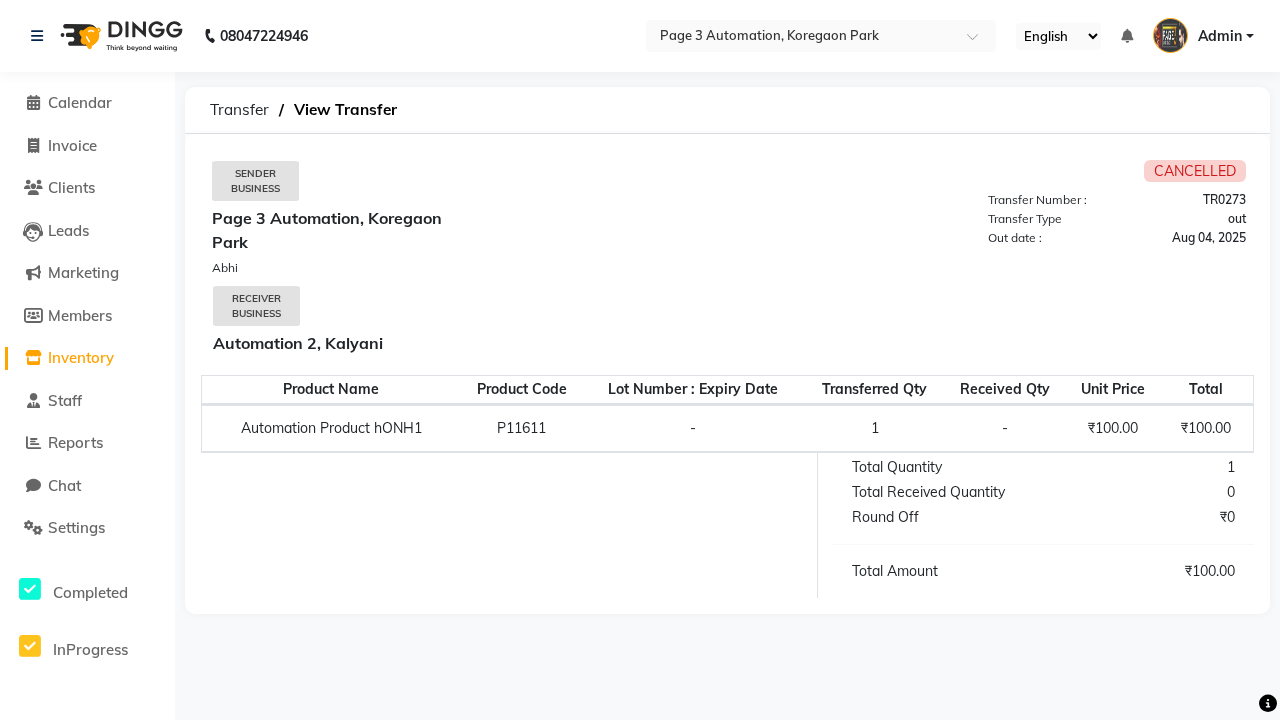 select on "sender" 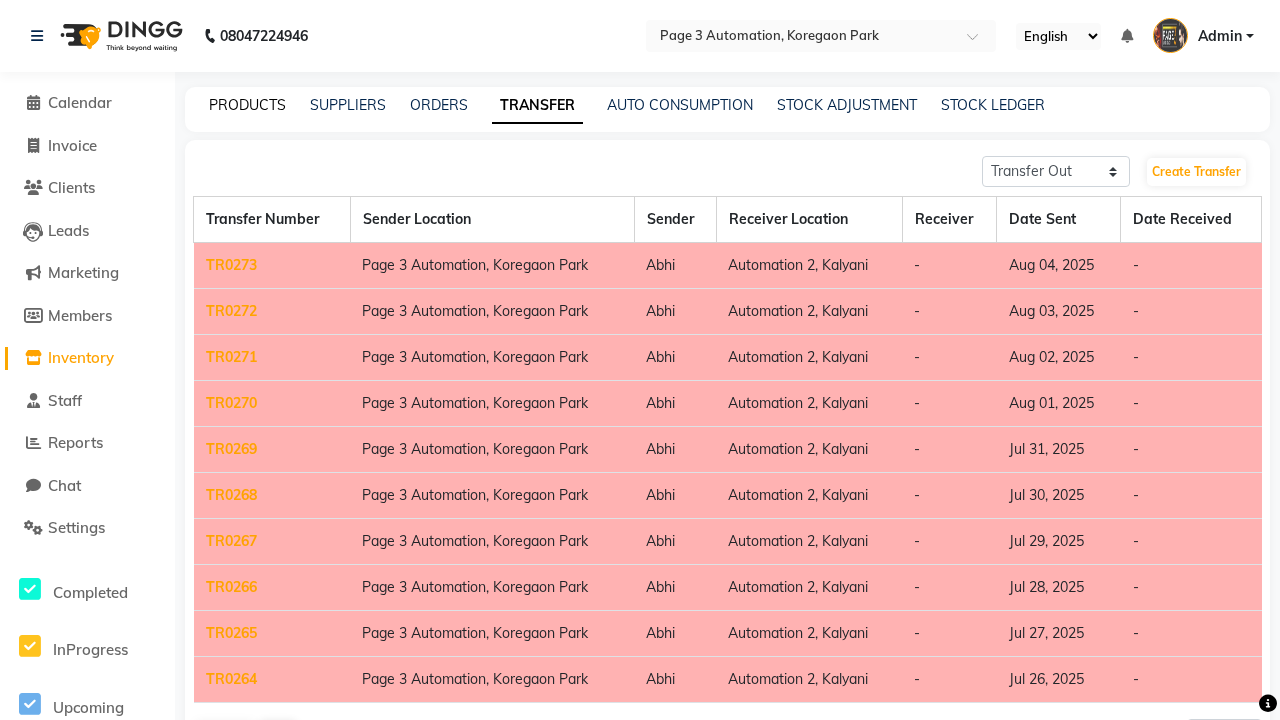 click on "PRODUCTS" 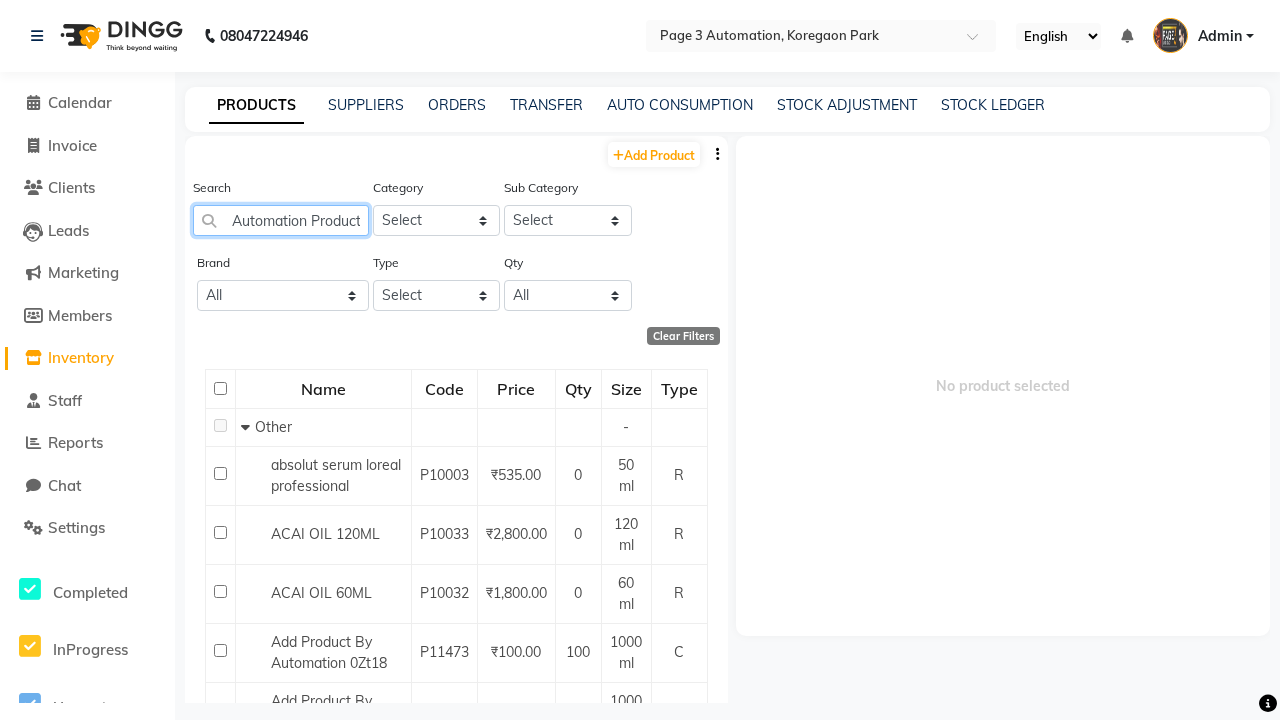 scroll, scrollTop: 0, scrollLeft: 53, axis: horizontal 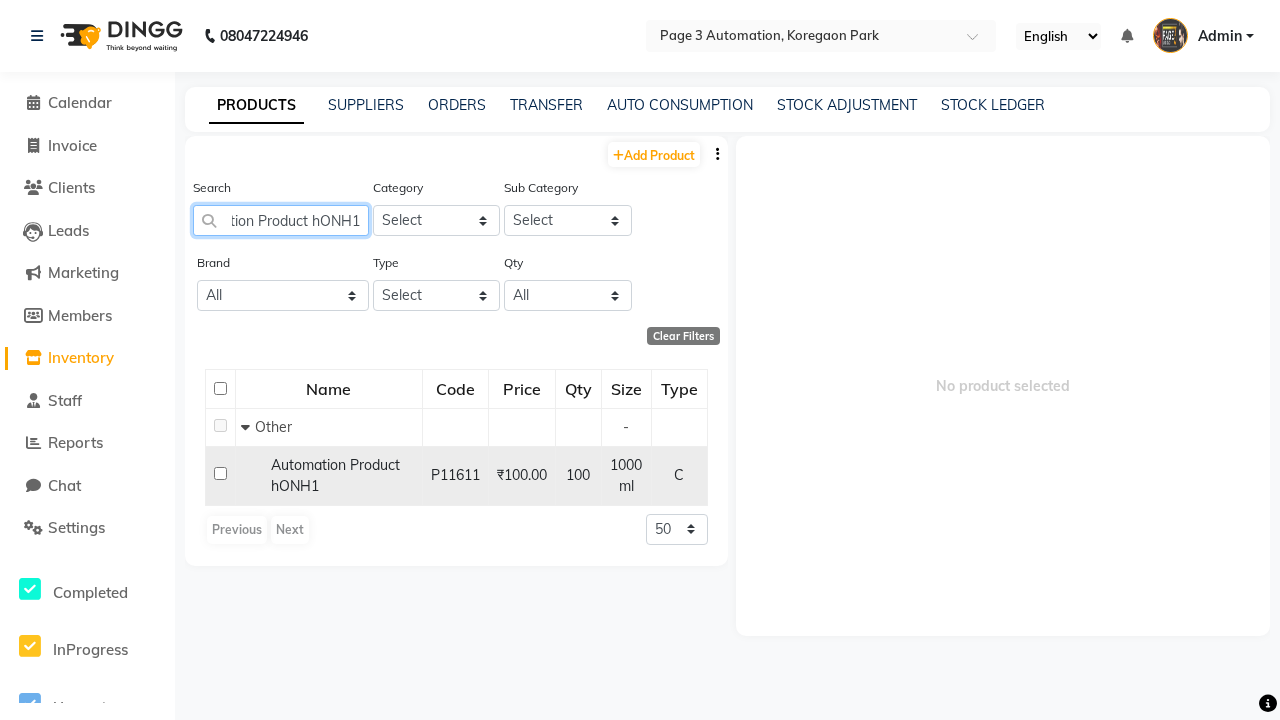 type on "Automation Product hONH1" 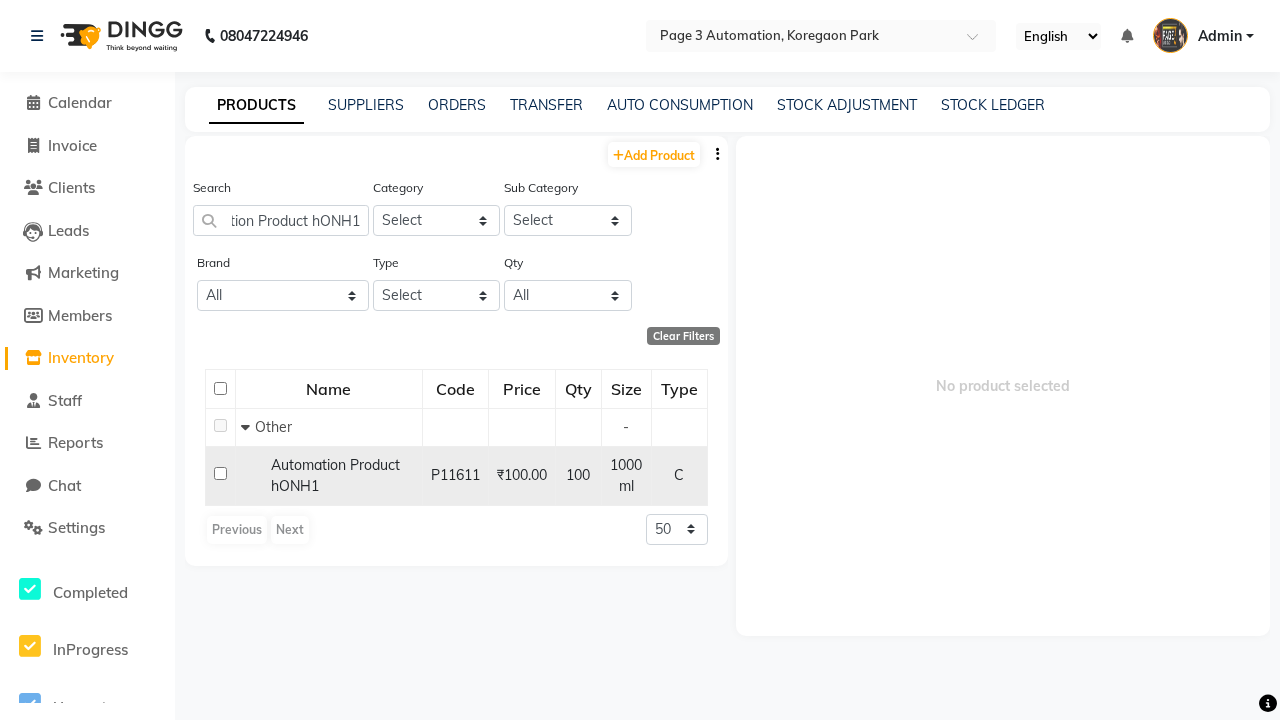 click 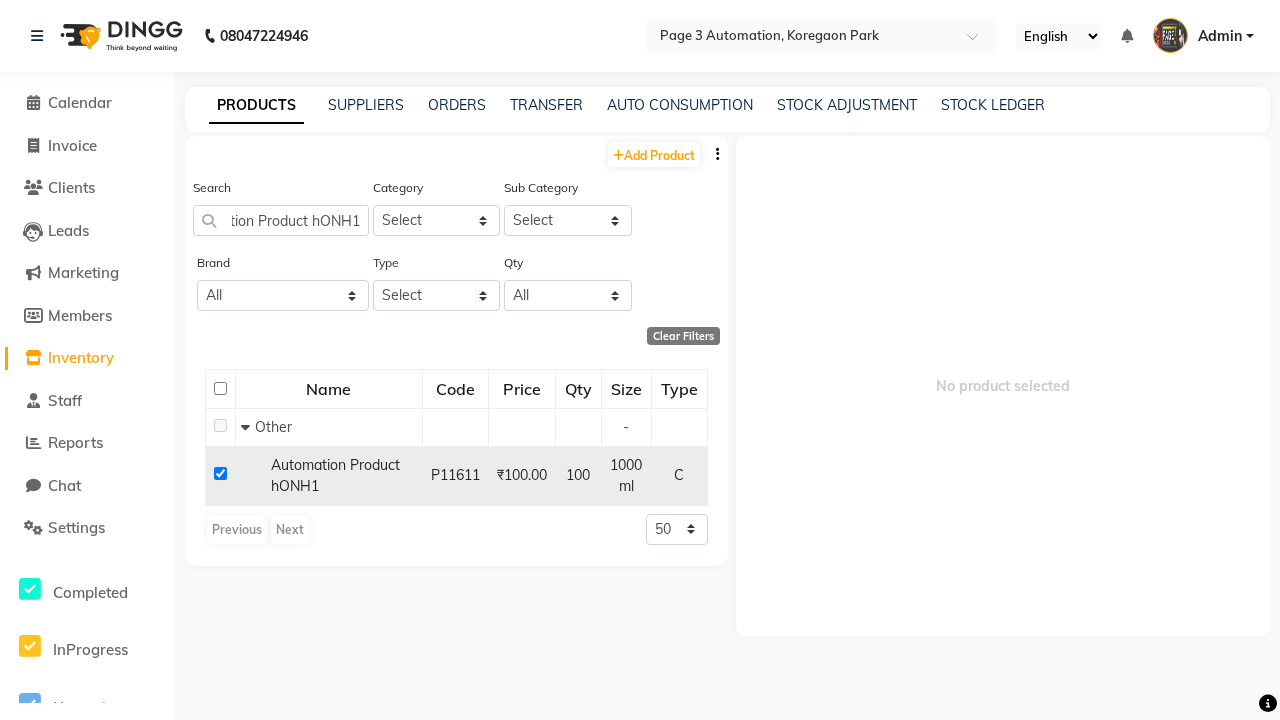 checkbox on "true" 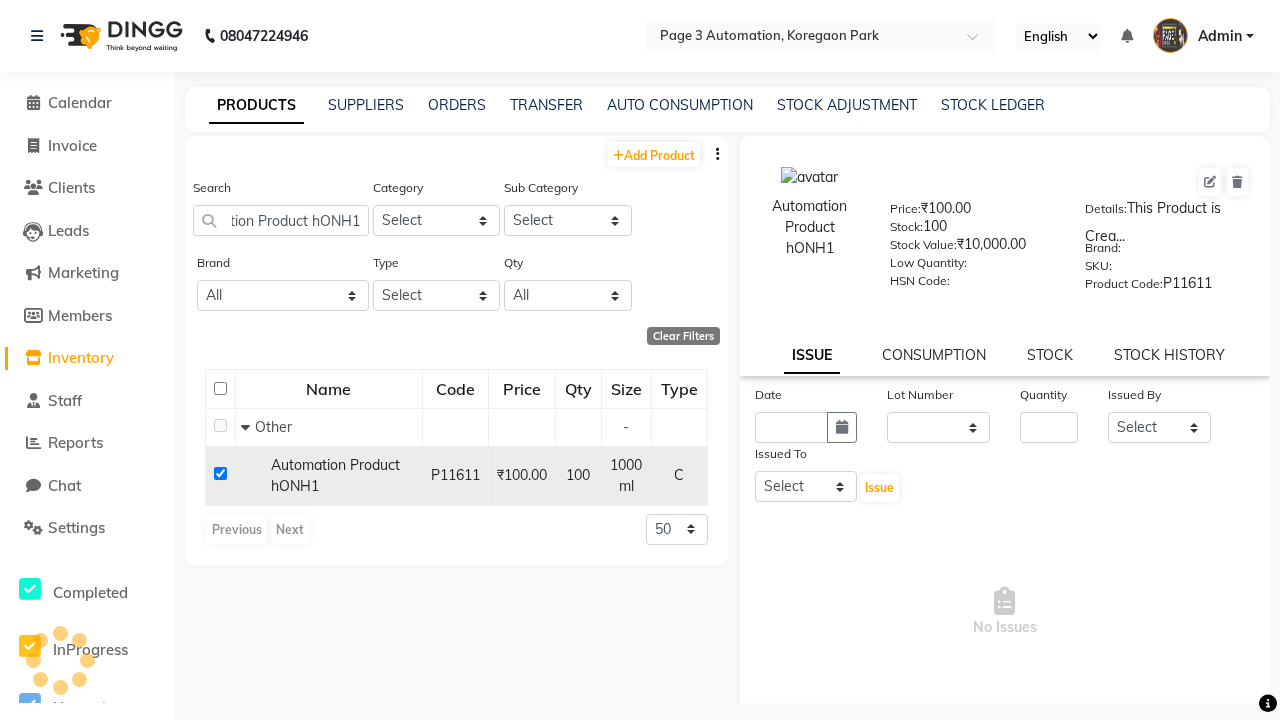 scroll, scrollTop: 0, scrollLeft: 0, axis: both 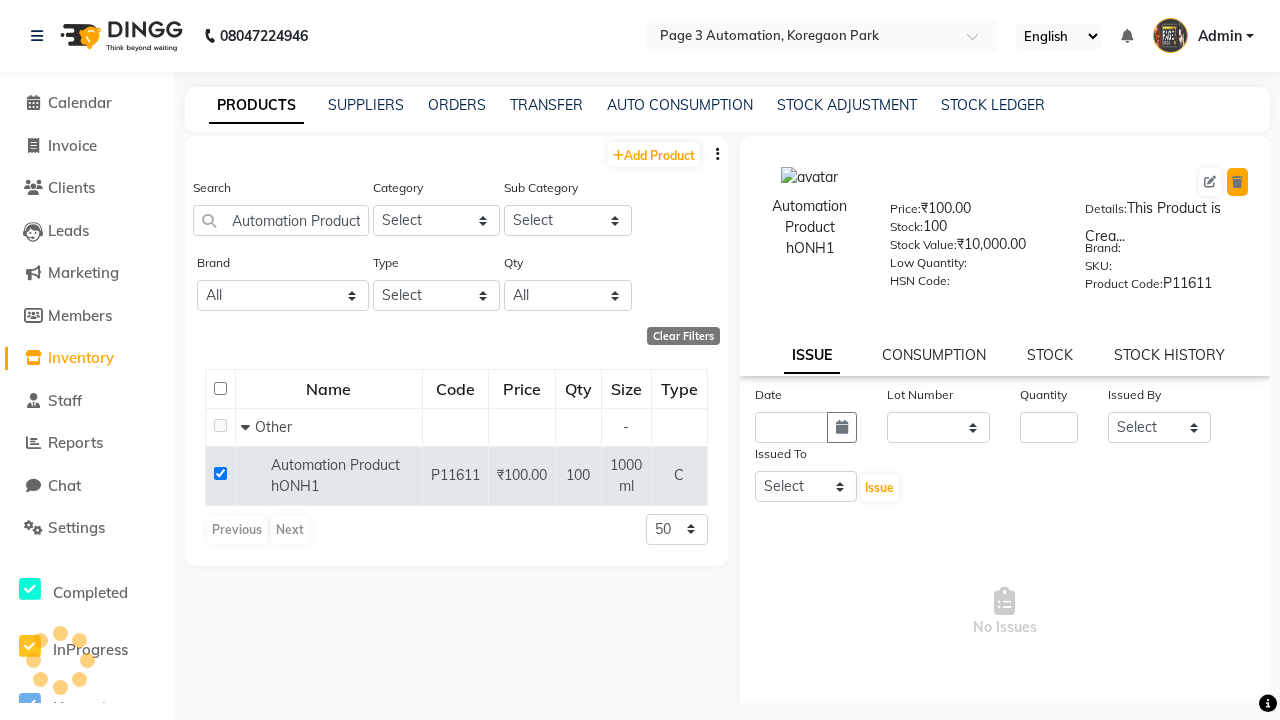 click 